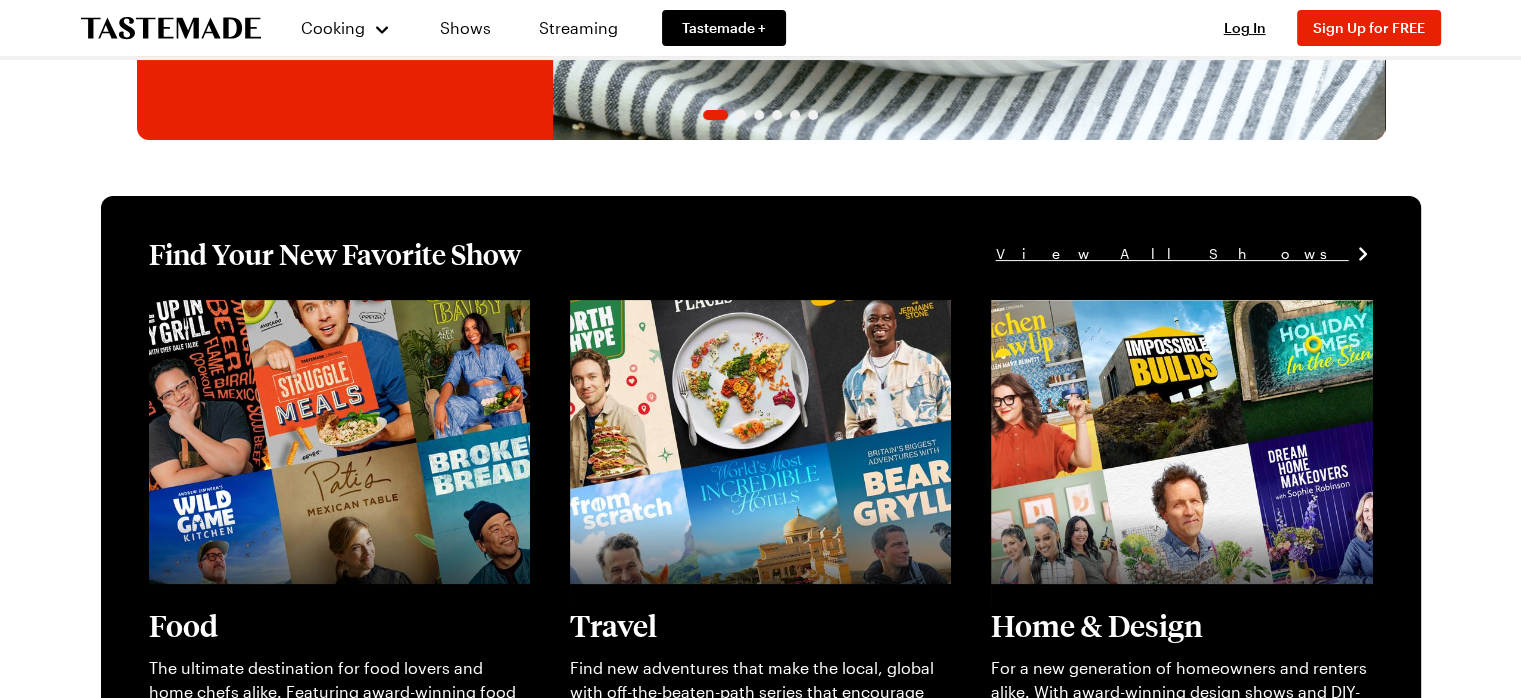 scroll, scrollTop: 500, scrollLeft: 0, axis: vertical 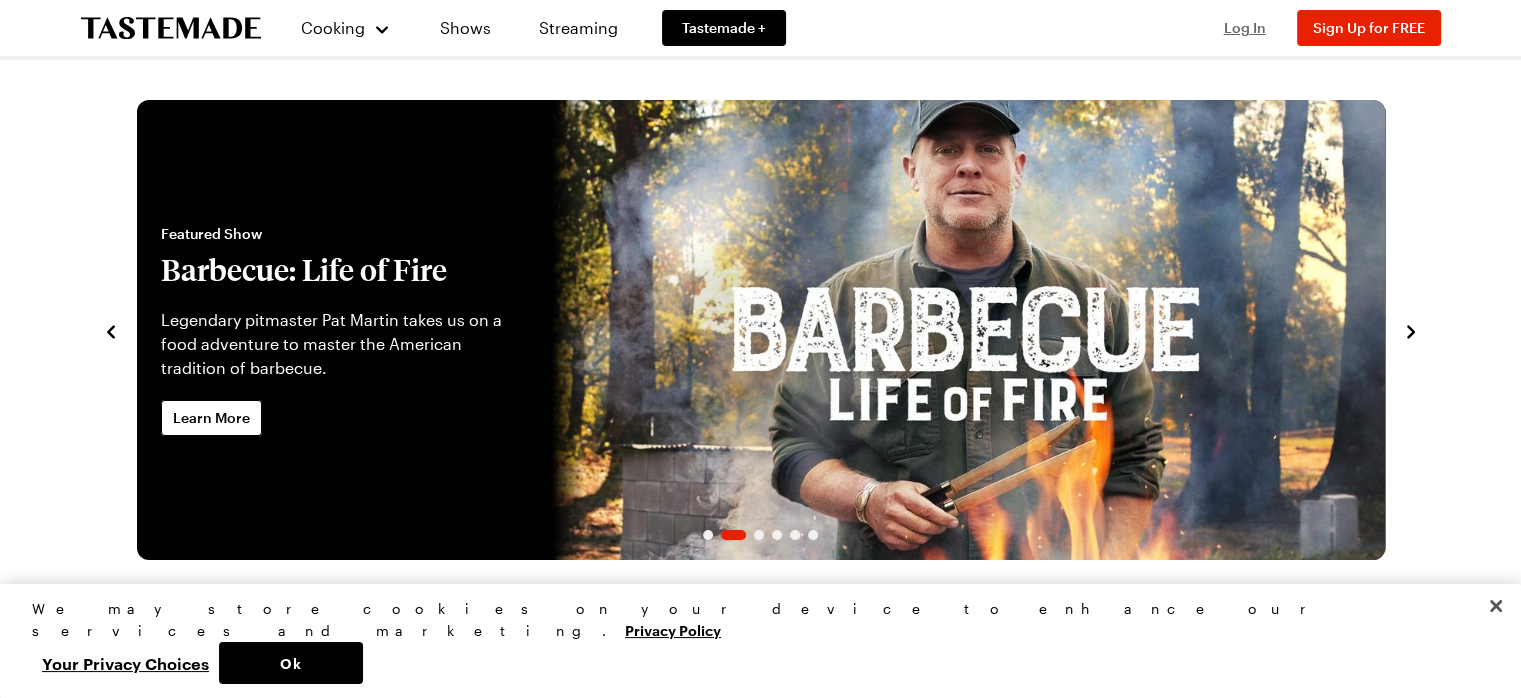 click on "Log In" at bounding box center [1245, 27] 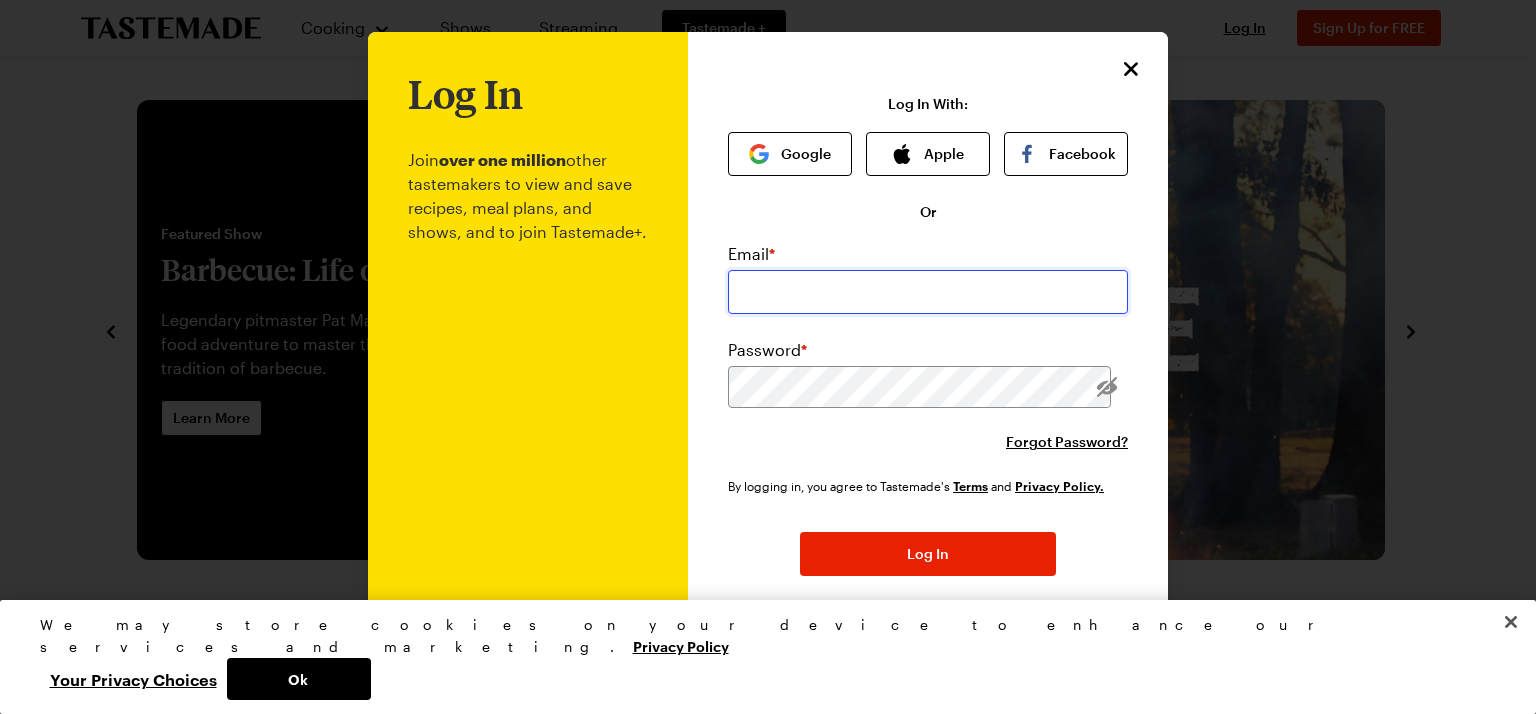 click at bounding box center [928, 292] 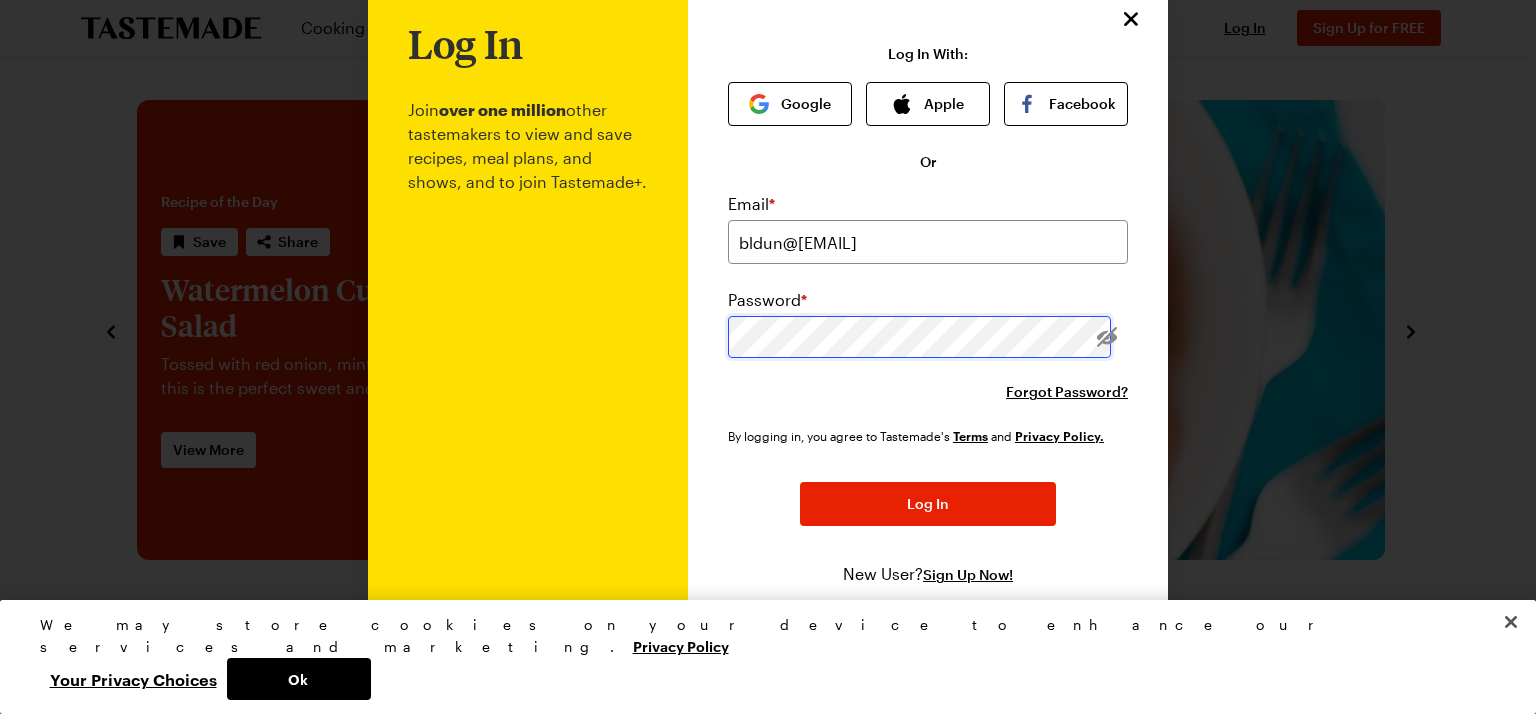 scroll, scrollTop: 56, scrollLeft: 0, axis: vertical 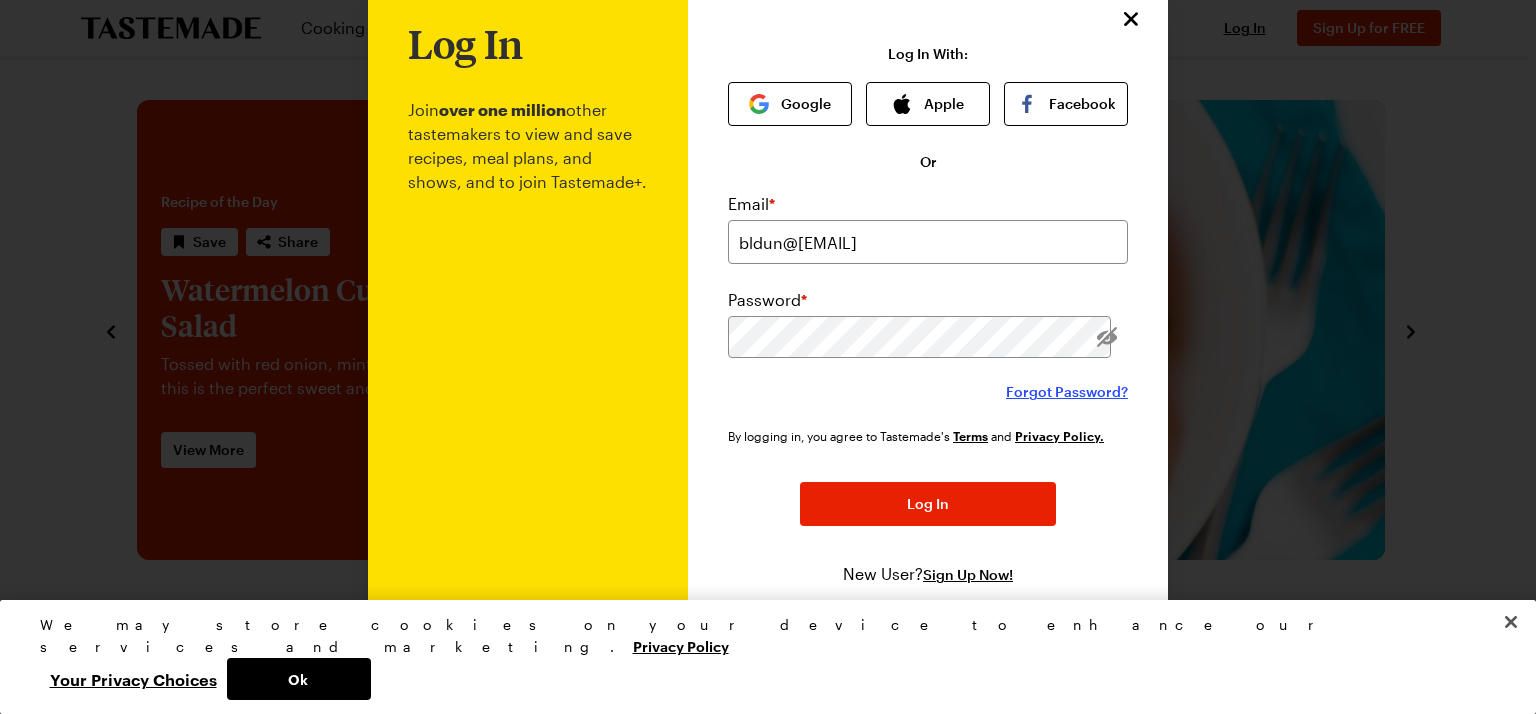 click on "Forgot Password?" at bounding box center (1067, 392) 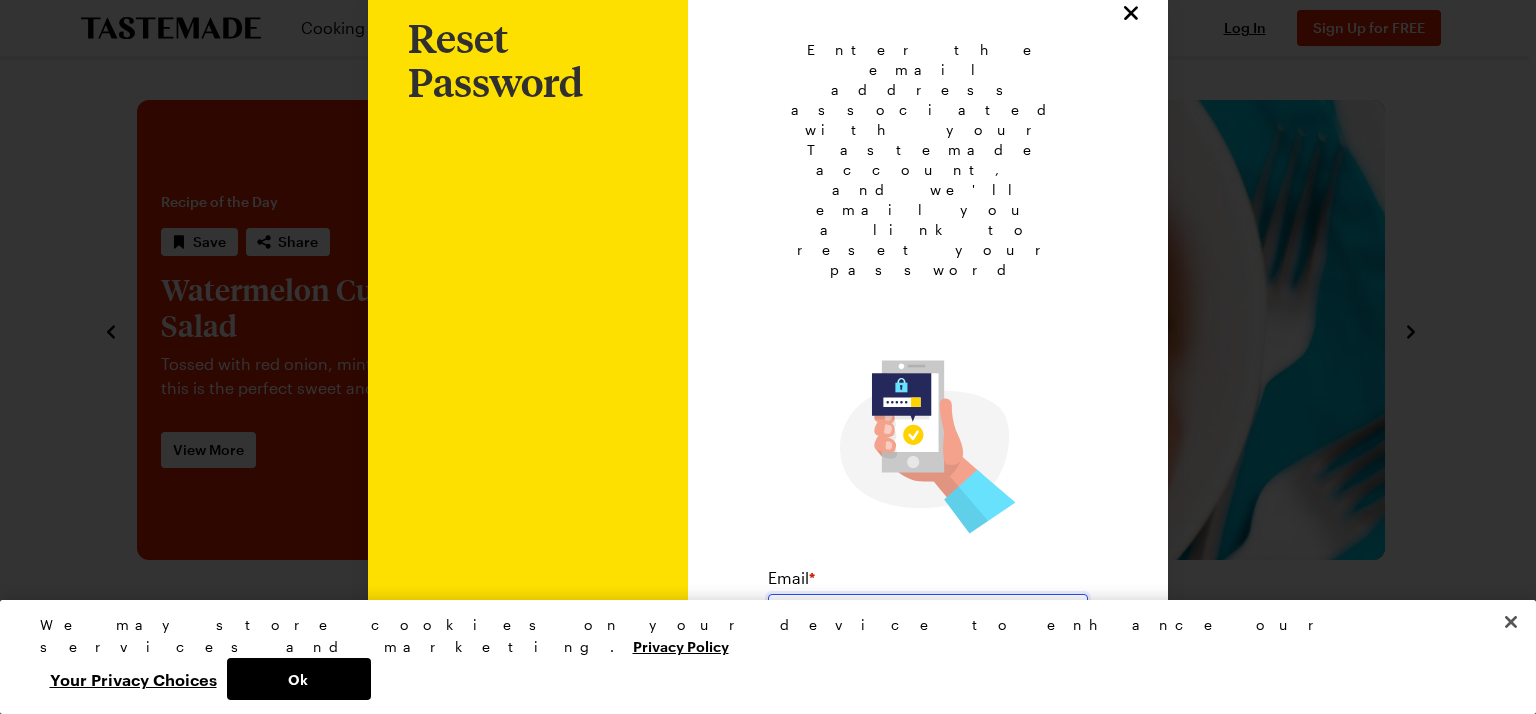 click at bounding box center [928, 616] 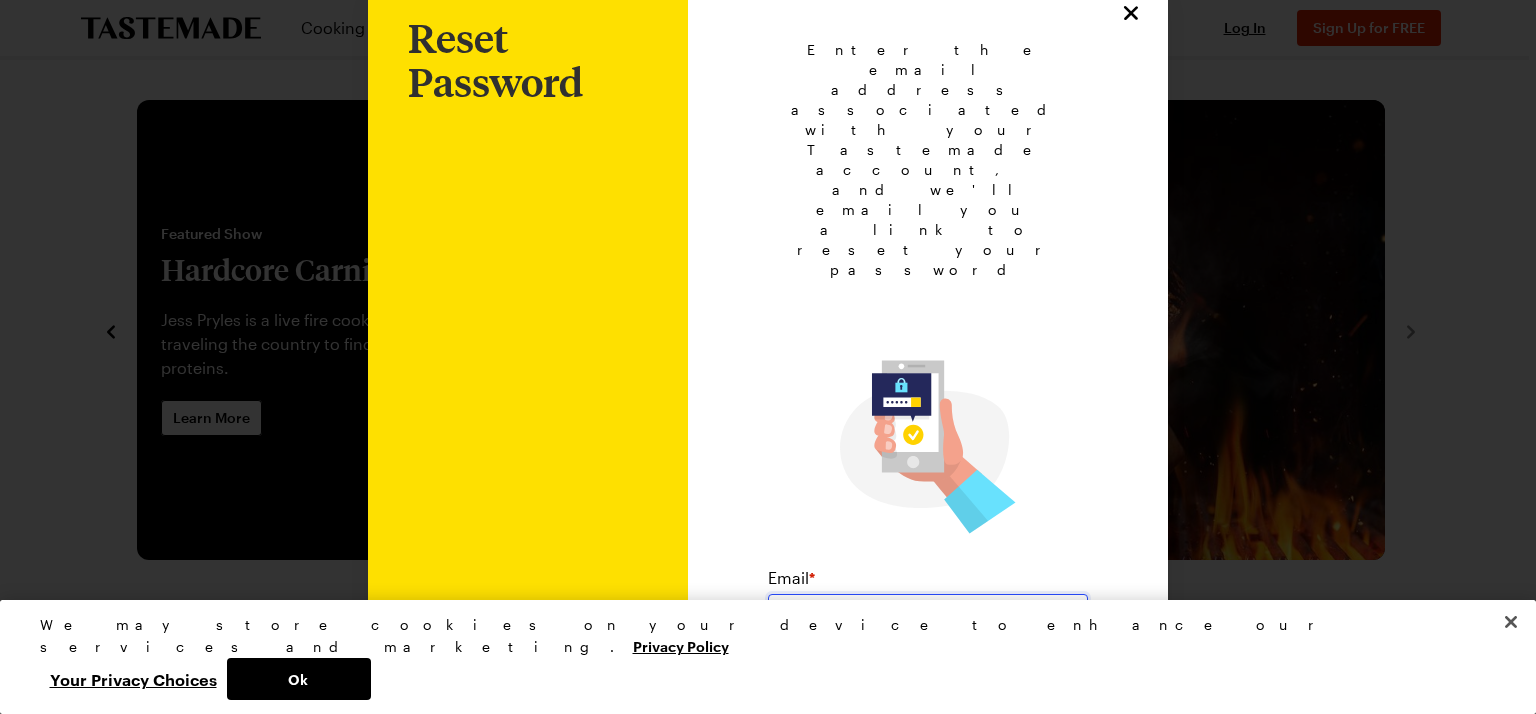 type on "bldun@yahoo.com" 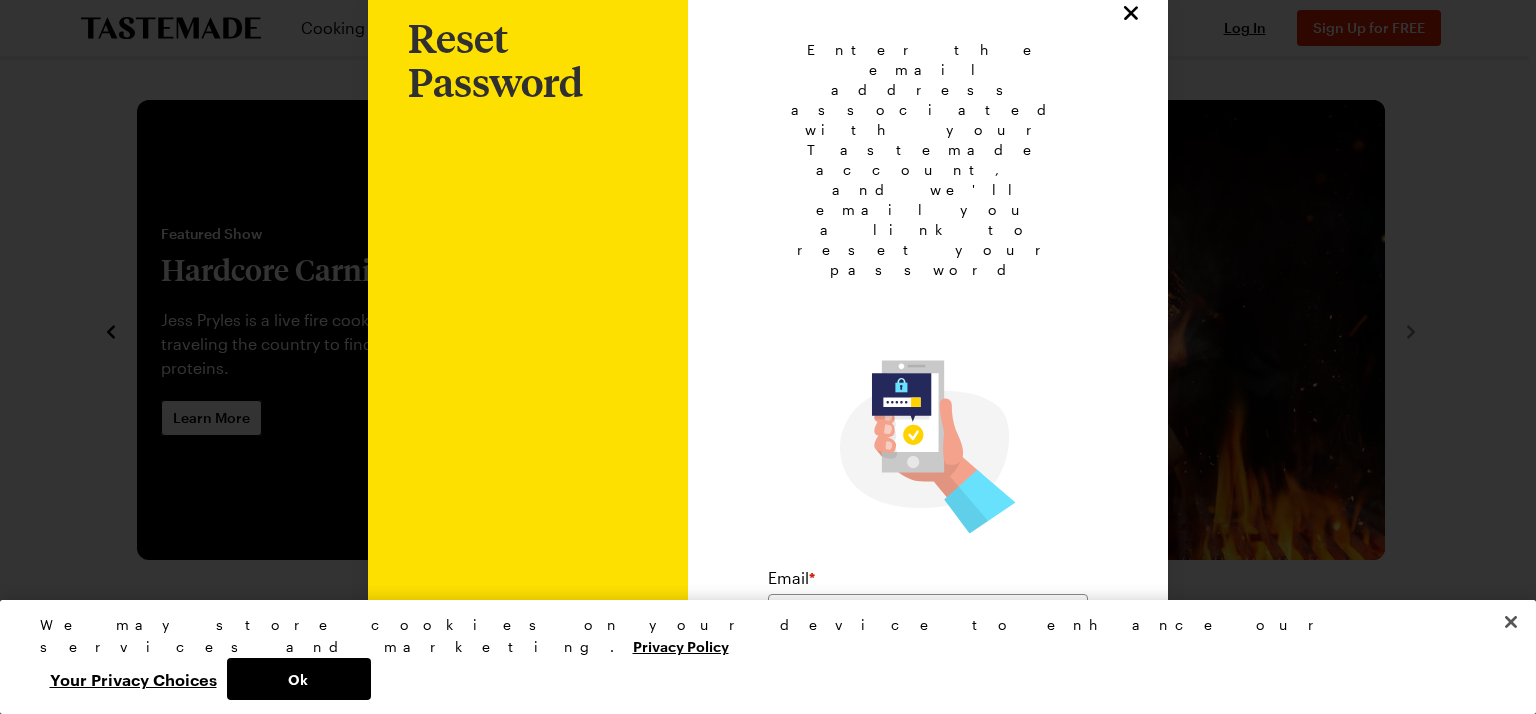 click on "Submit" at bounding box center (928, 692) 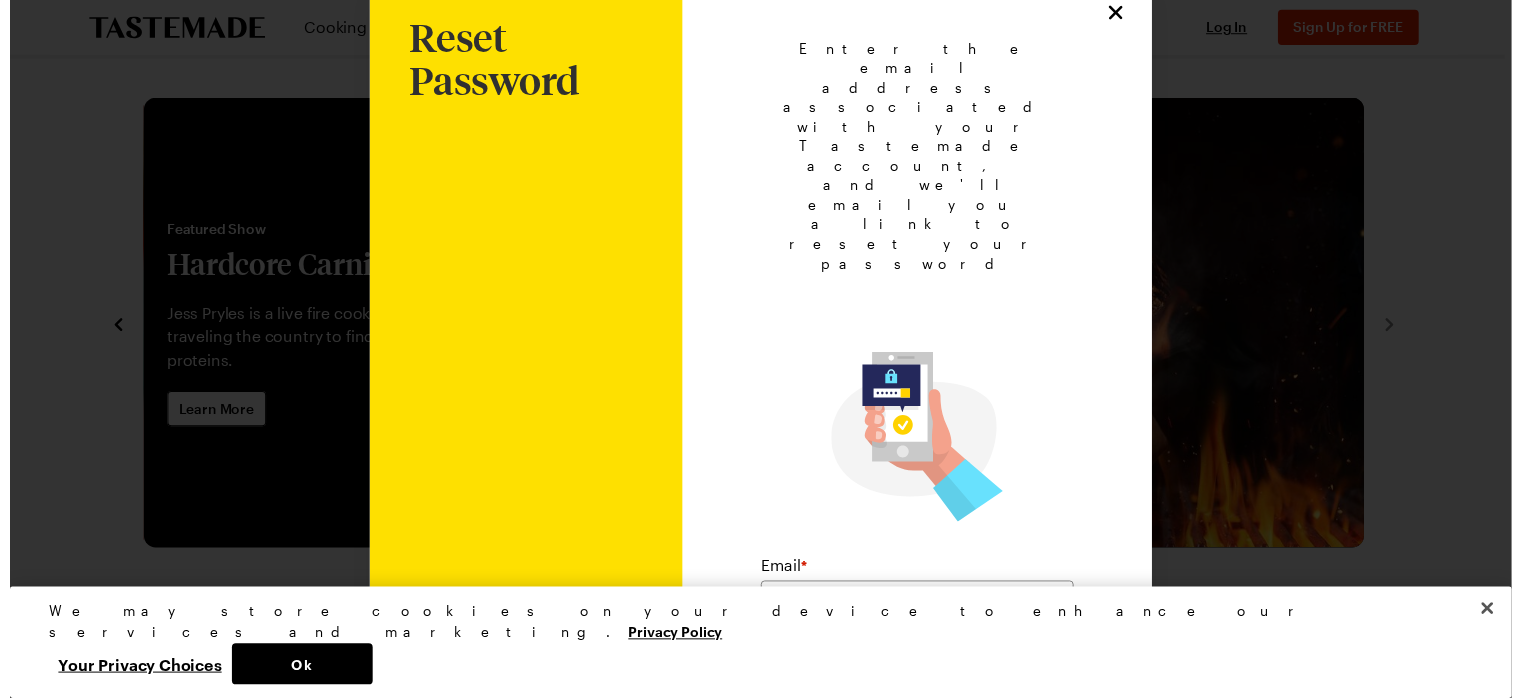 scroll, scrollTop: 0, scrollLeft: 0, axis: both 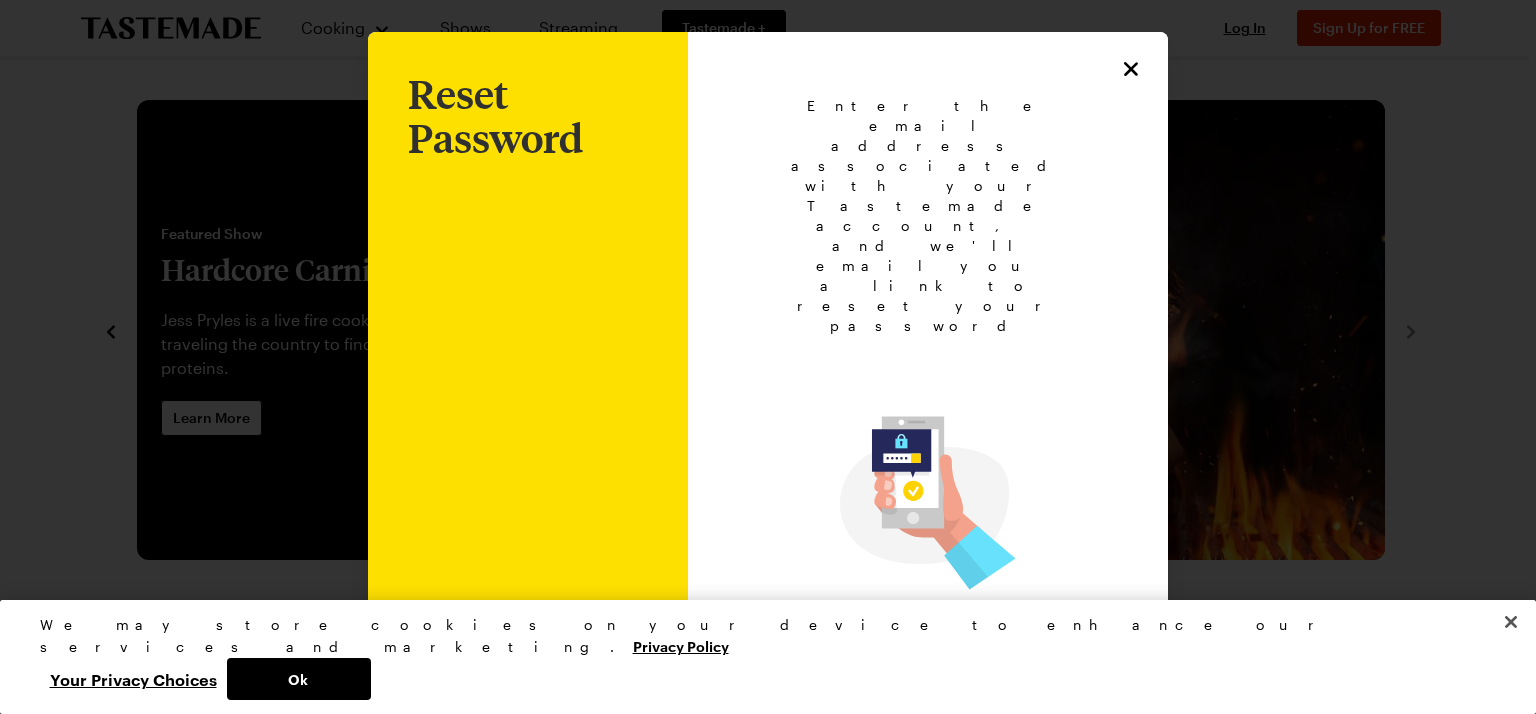 click on "Back to Login" at bounding box center (928, 700) 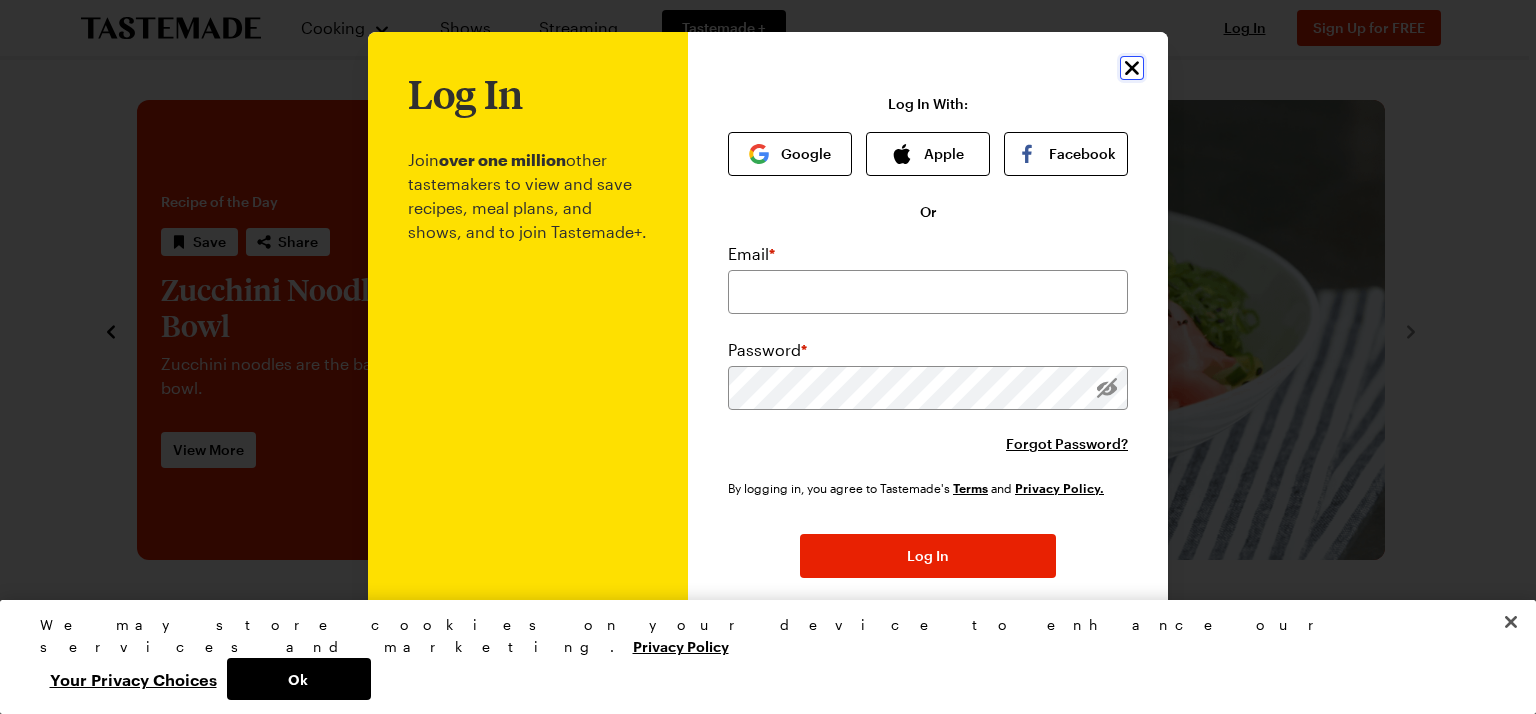 click 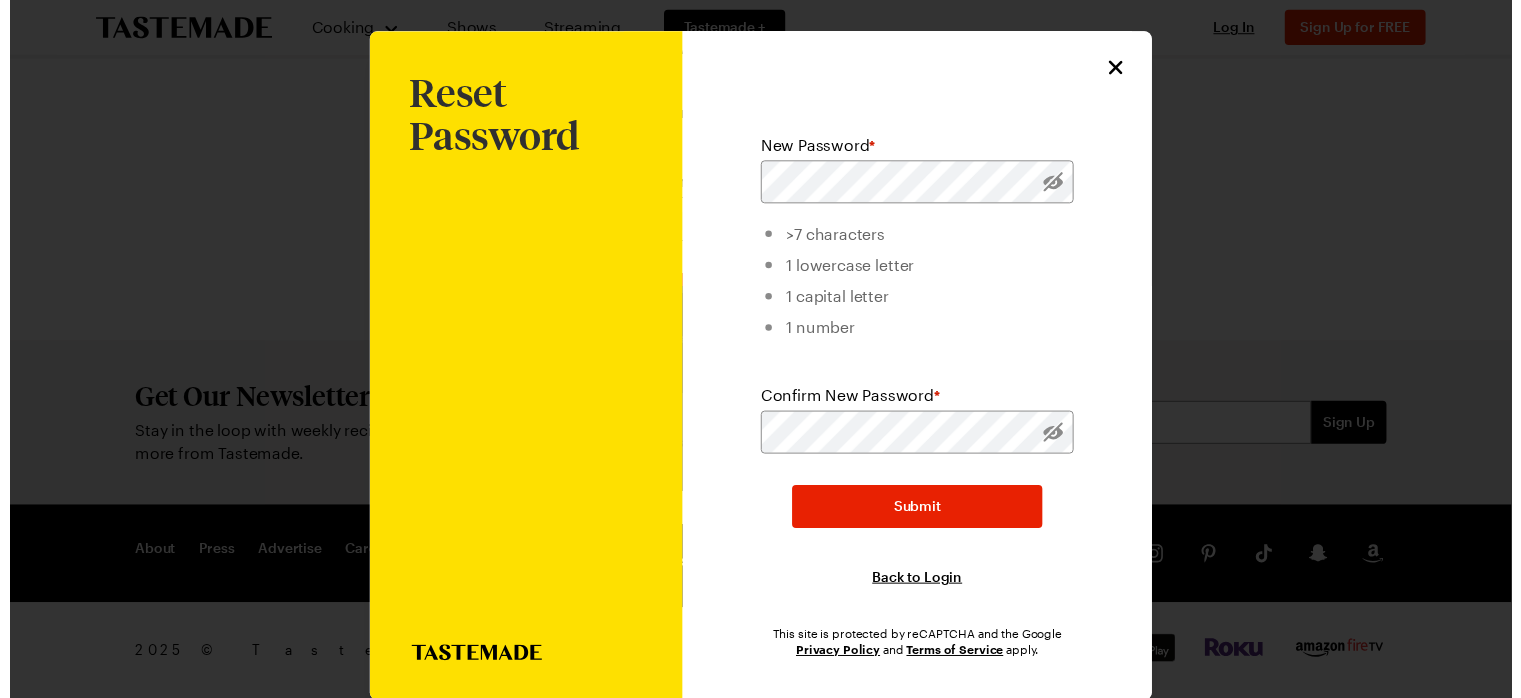 scroll, scrollTop: 0, scrollLeft: 0, axis: both 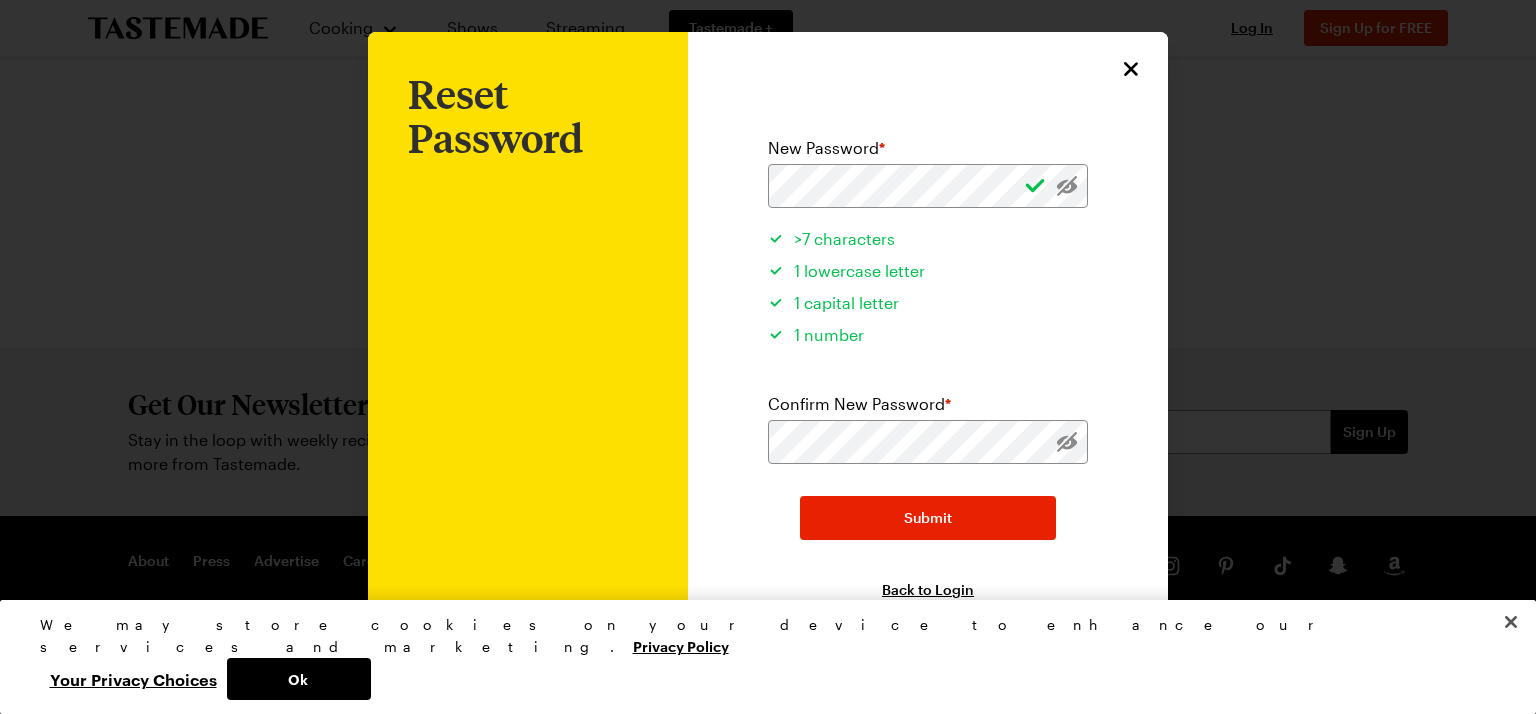 click on "Reset Password New Password  * >7 characters 1 lowercase letter 1 capital letter 1 number Confirm New Password  * Submit Back to Login This site is protected by reCAPTCHA and the Google   Privacy Policy   and   Terms of Service   apply." at bounding box center (928, 374) 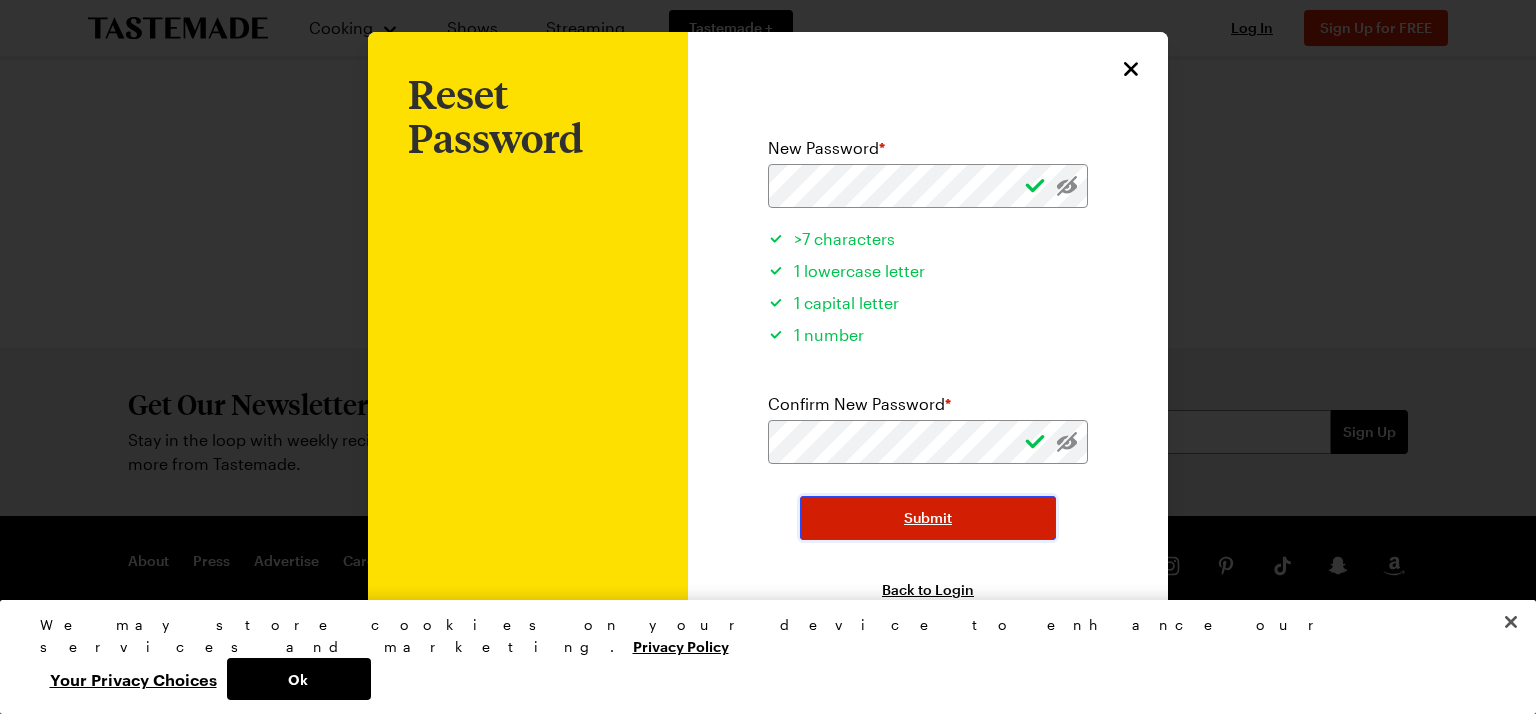 click on "Submit" at bounding box center (928, 518) 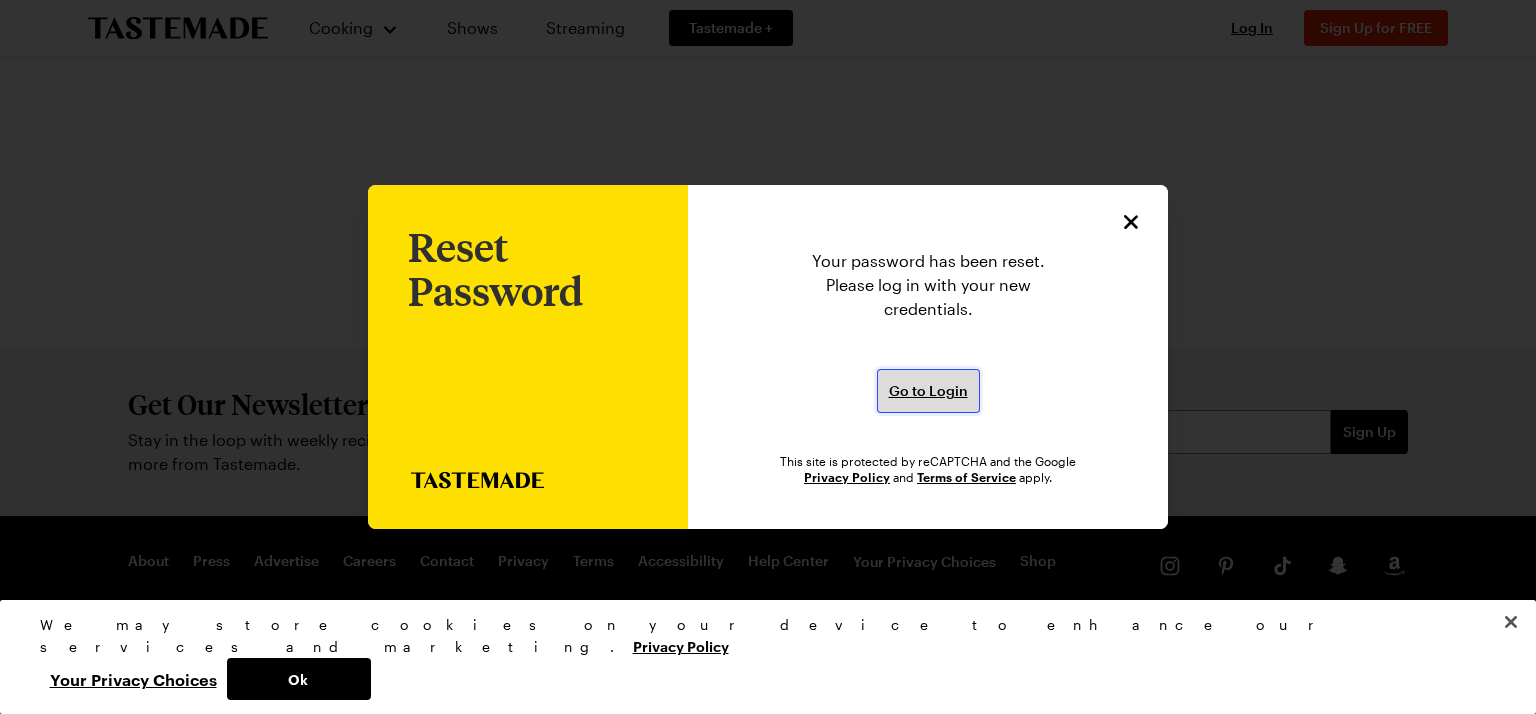 click on "Go to Login" at bounding box center (928, 391) 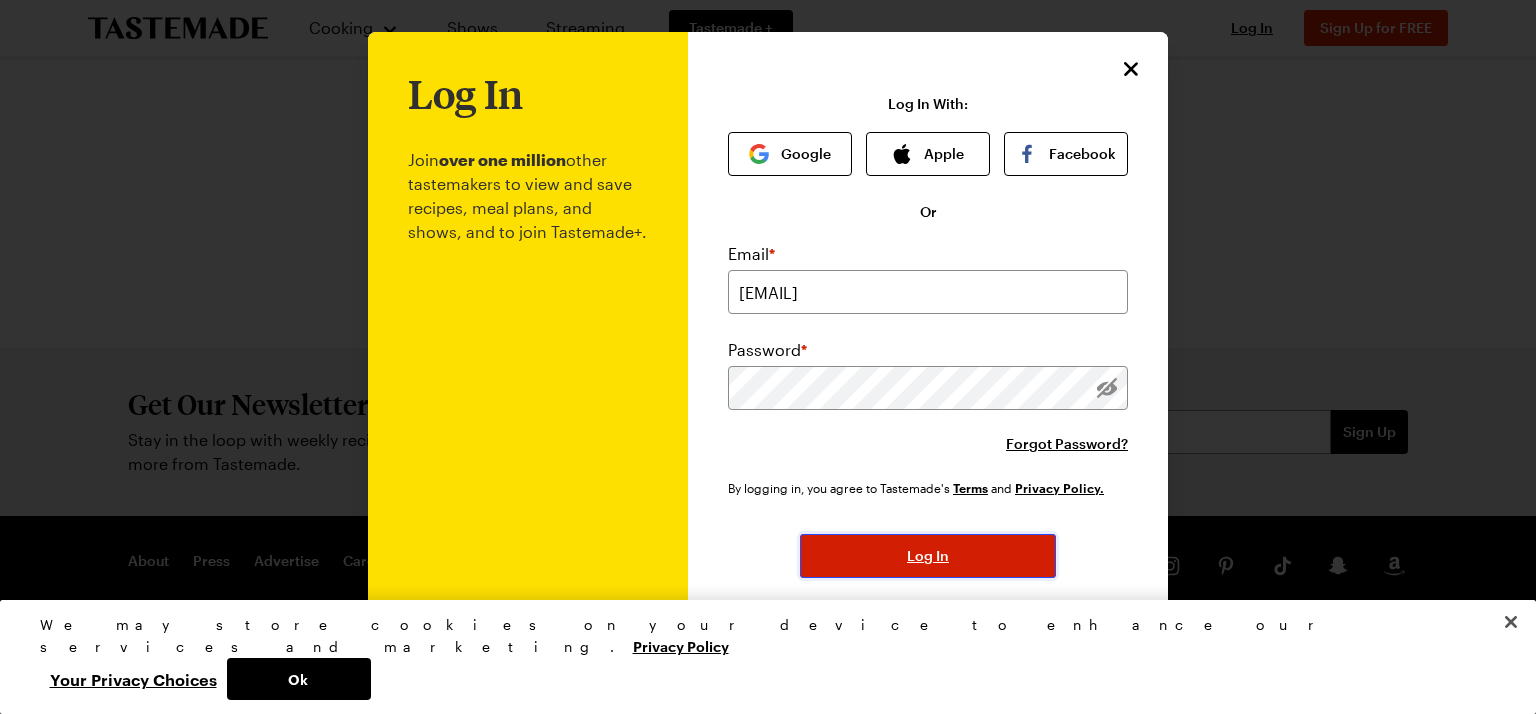 click on "Log In" at bounding box center (928, 556) 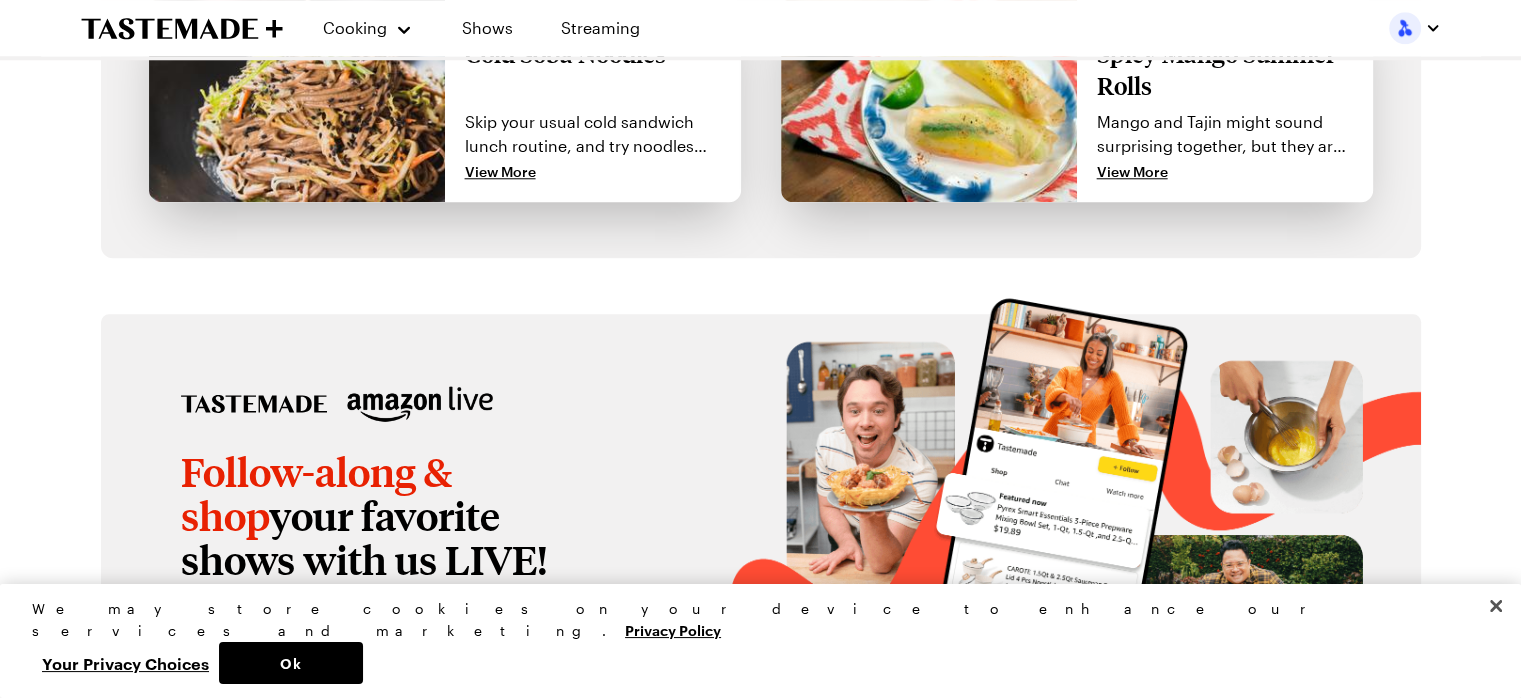 scroll, scrollTop: 1984, scrollLeft: 0, axis: vertical 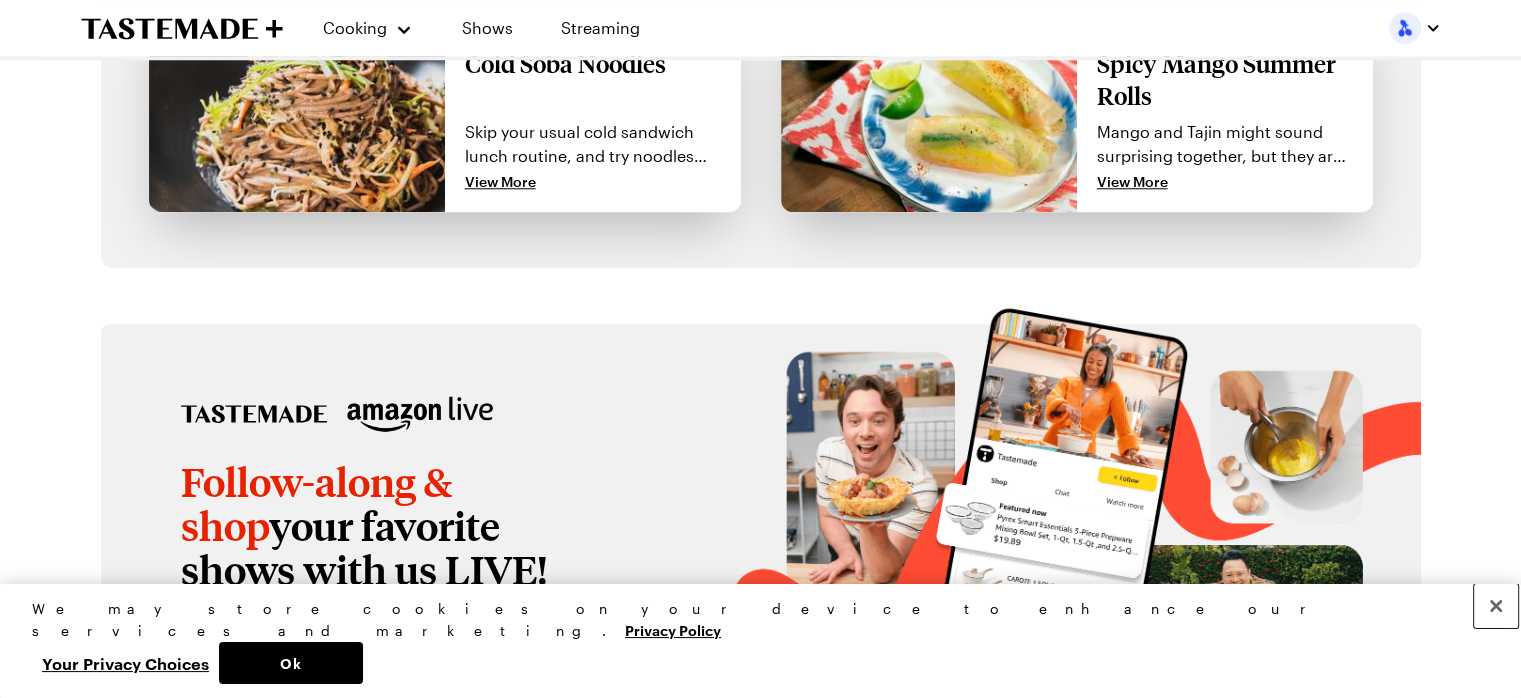 click at bounding box center [1496, 606] 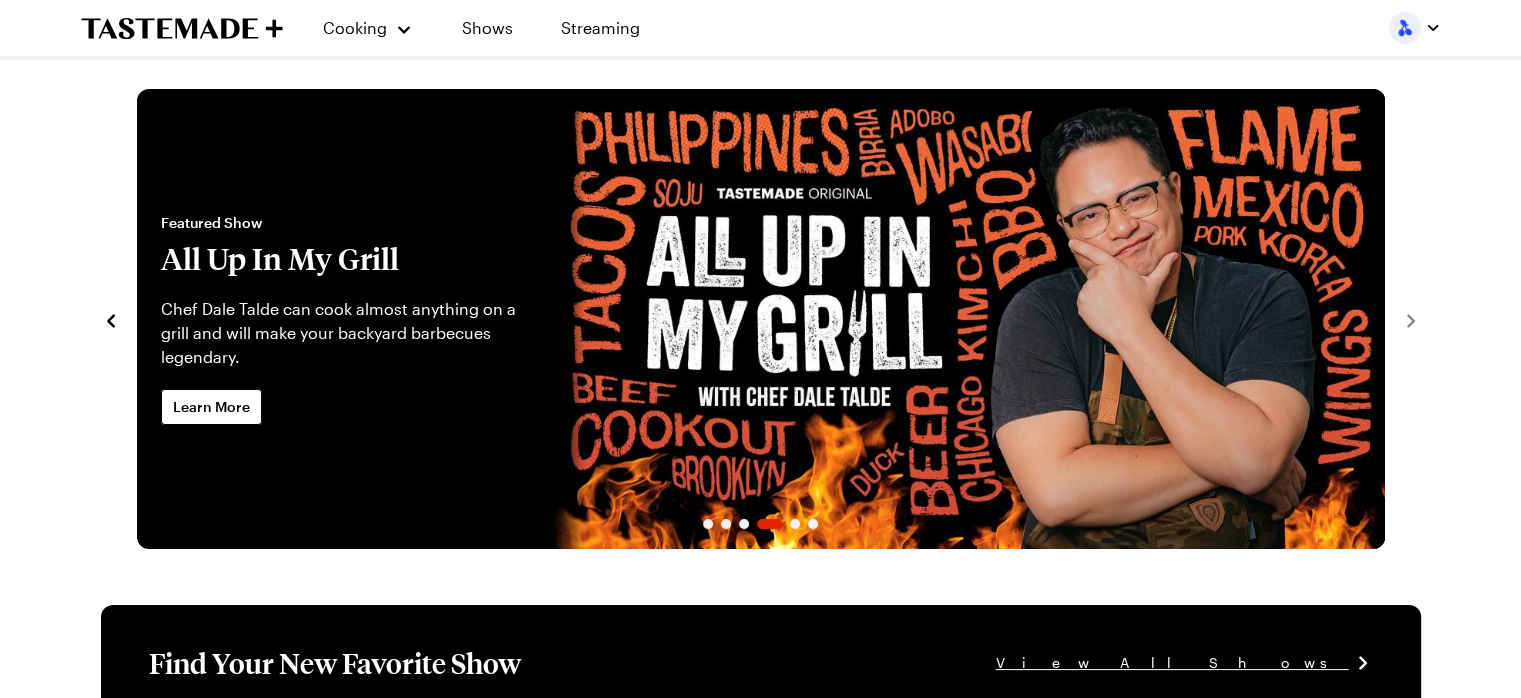 scroll, scrollTop: 0, scrollLeft: 0, axis: both 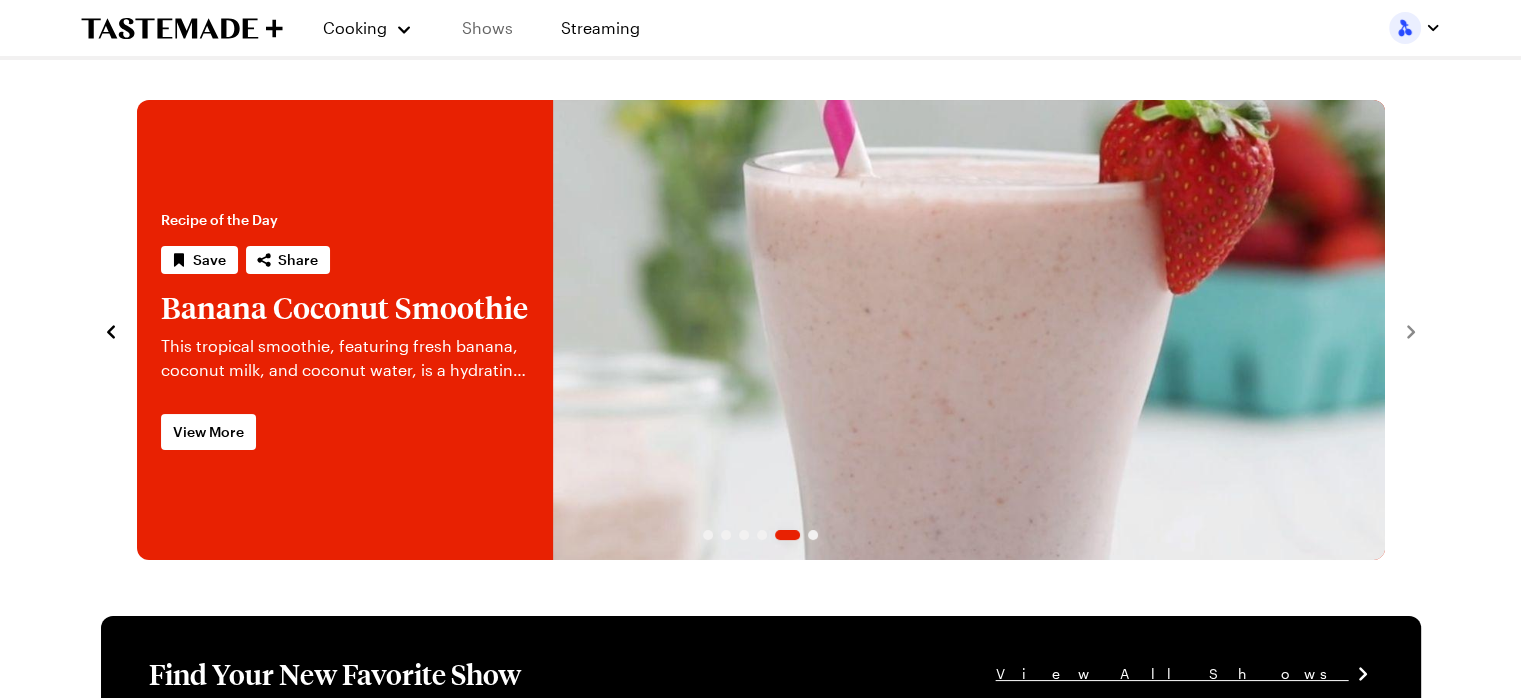 click on "Shows" at bounding box center (487, 28) 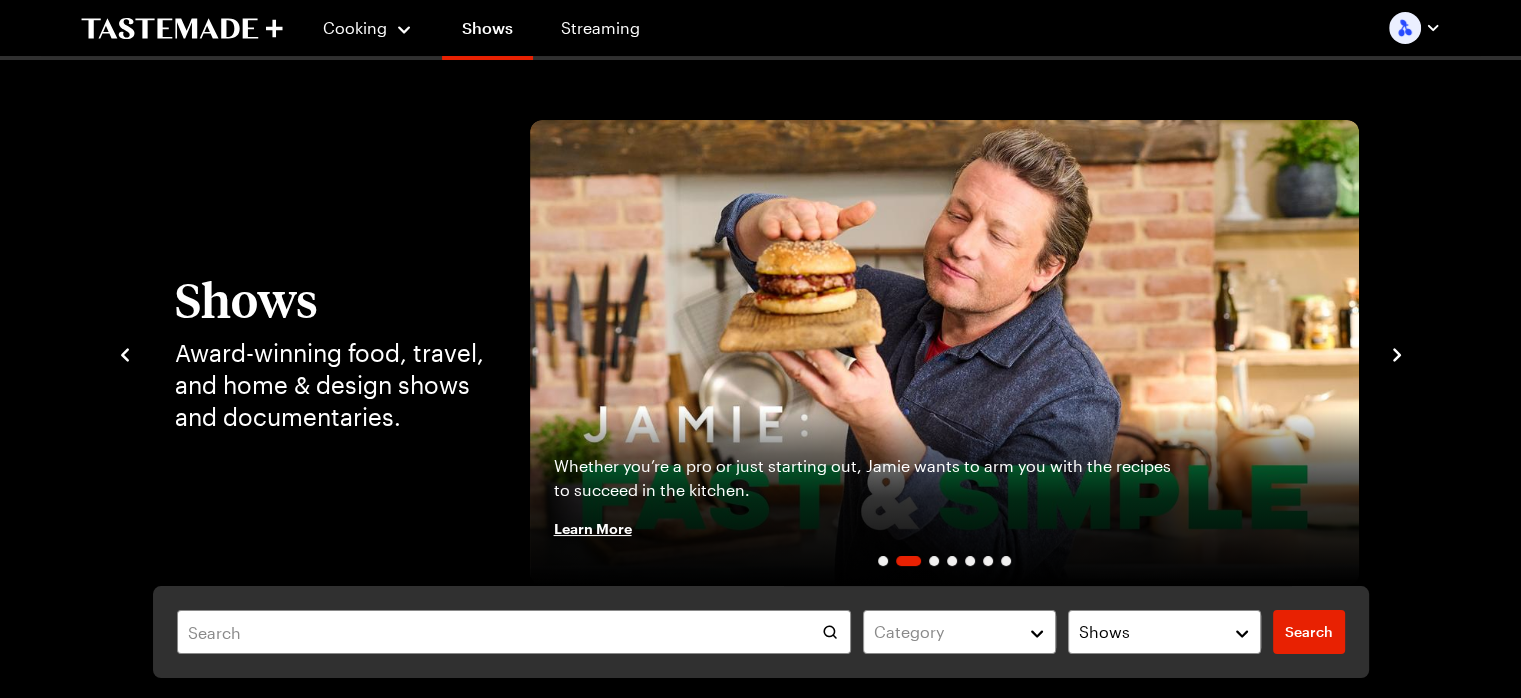 click 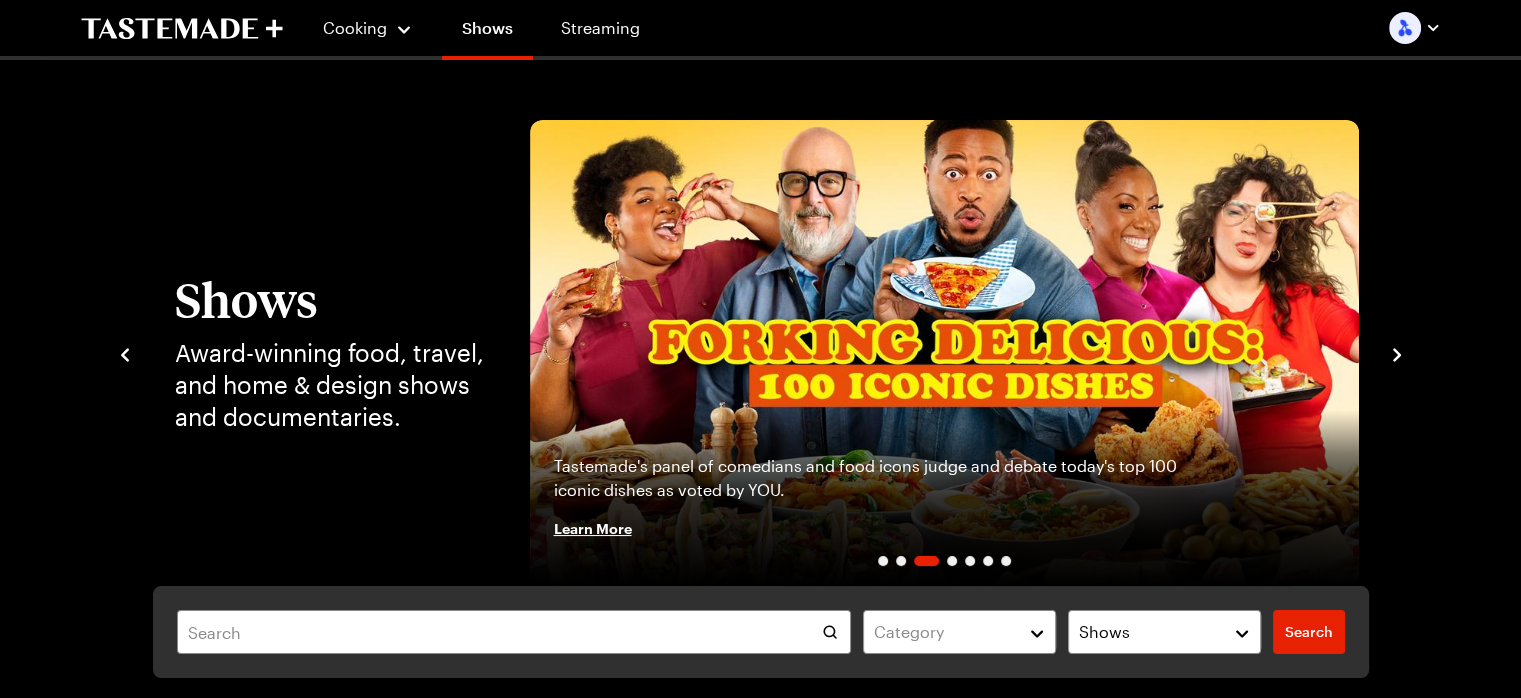 click 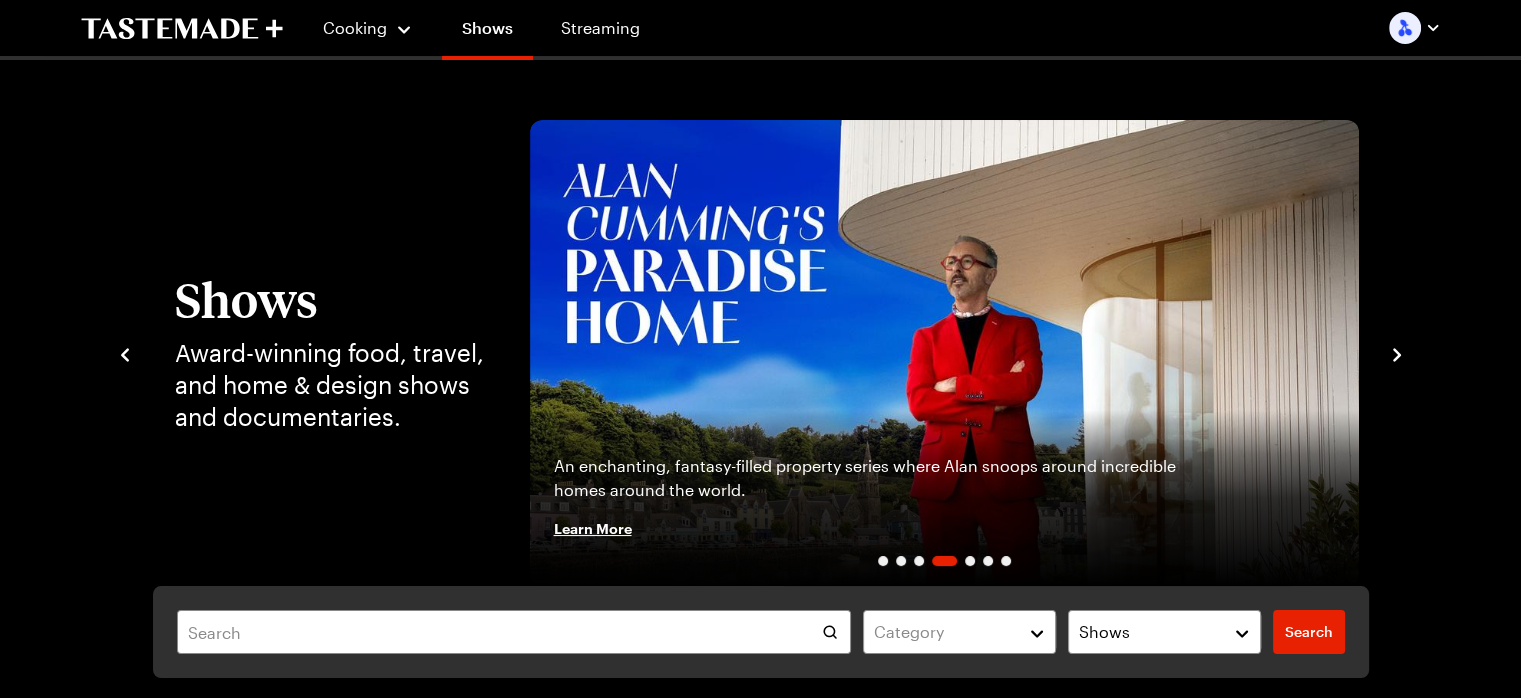 click 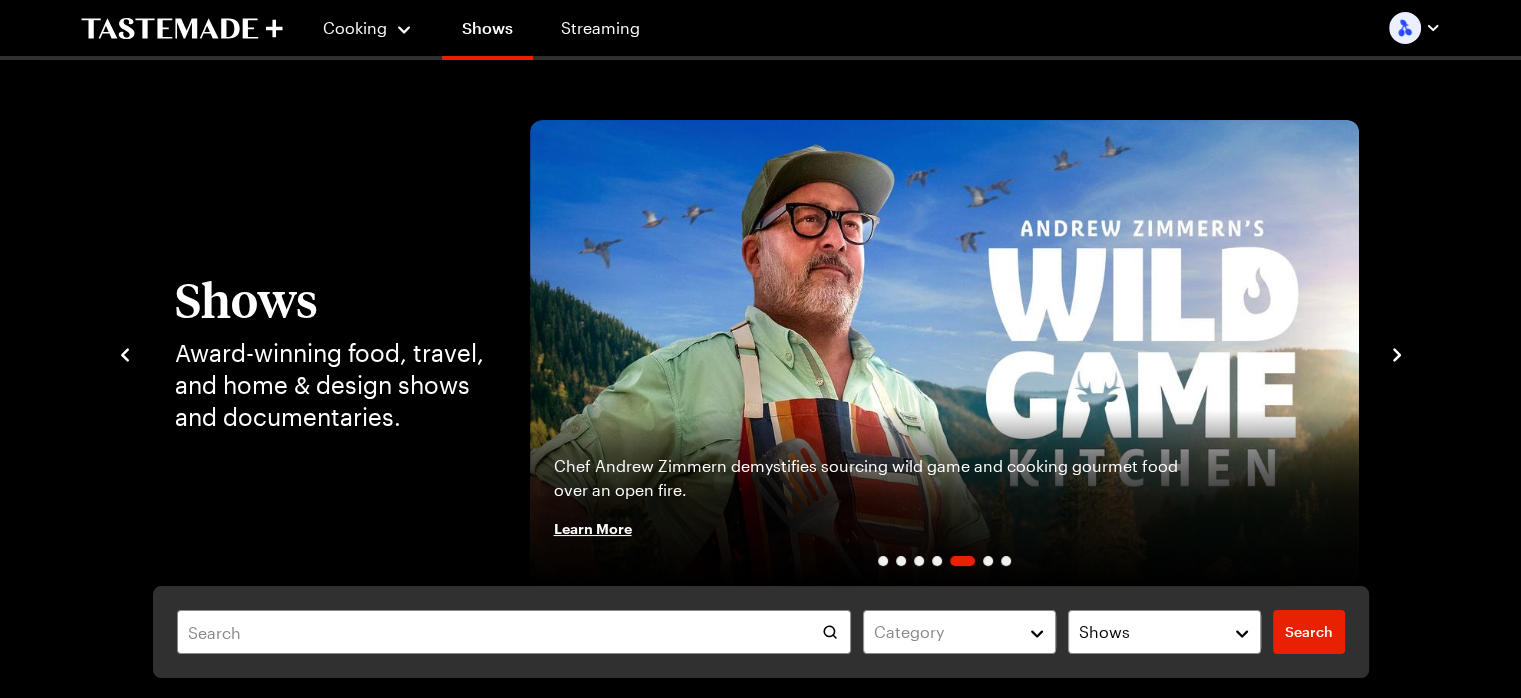 click 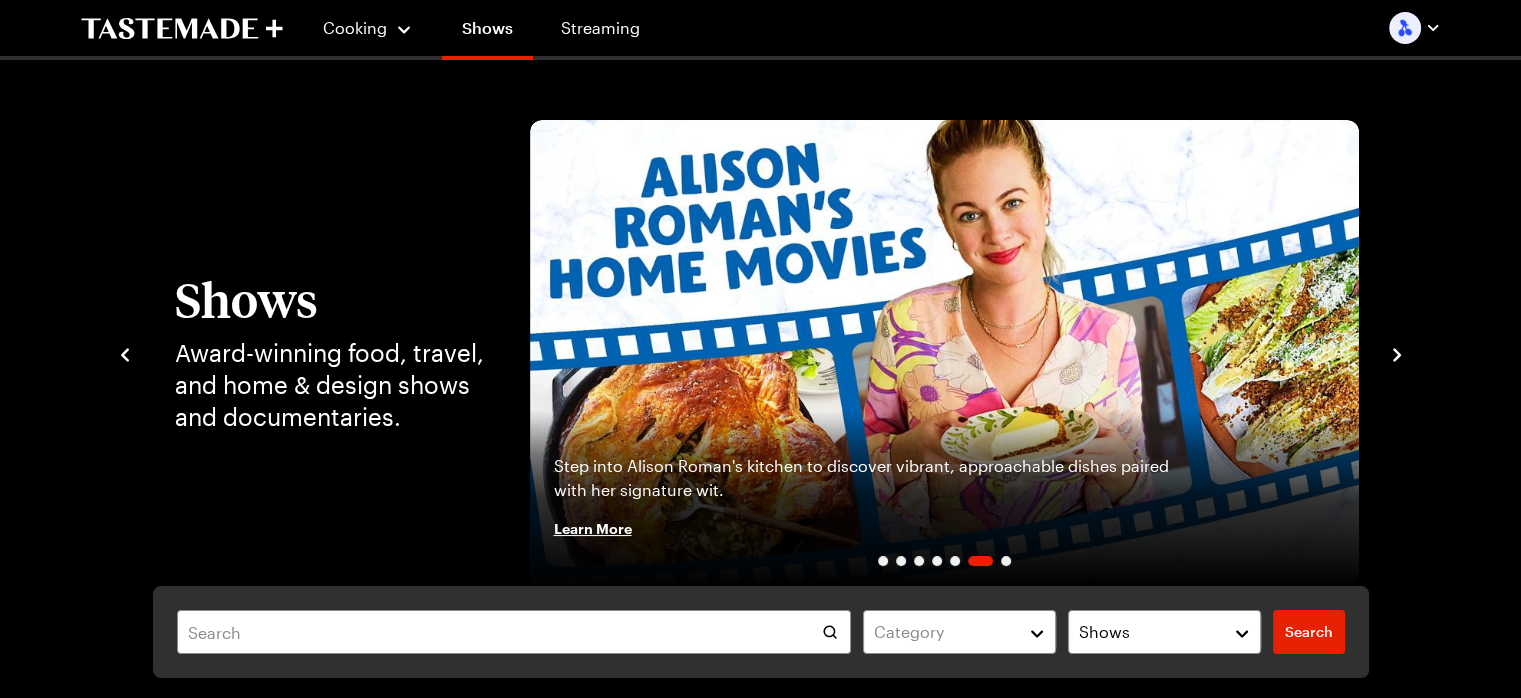 click 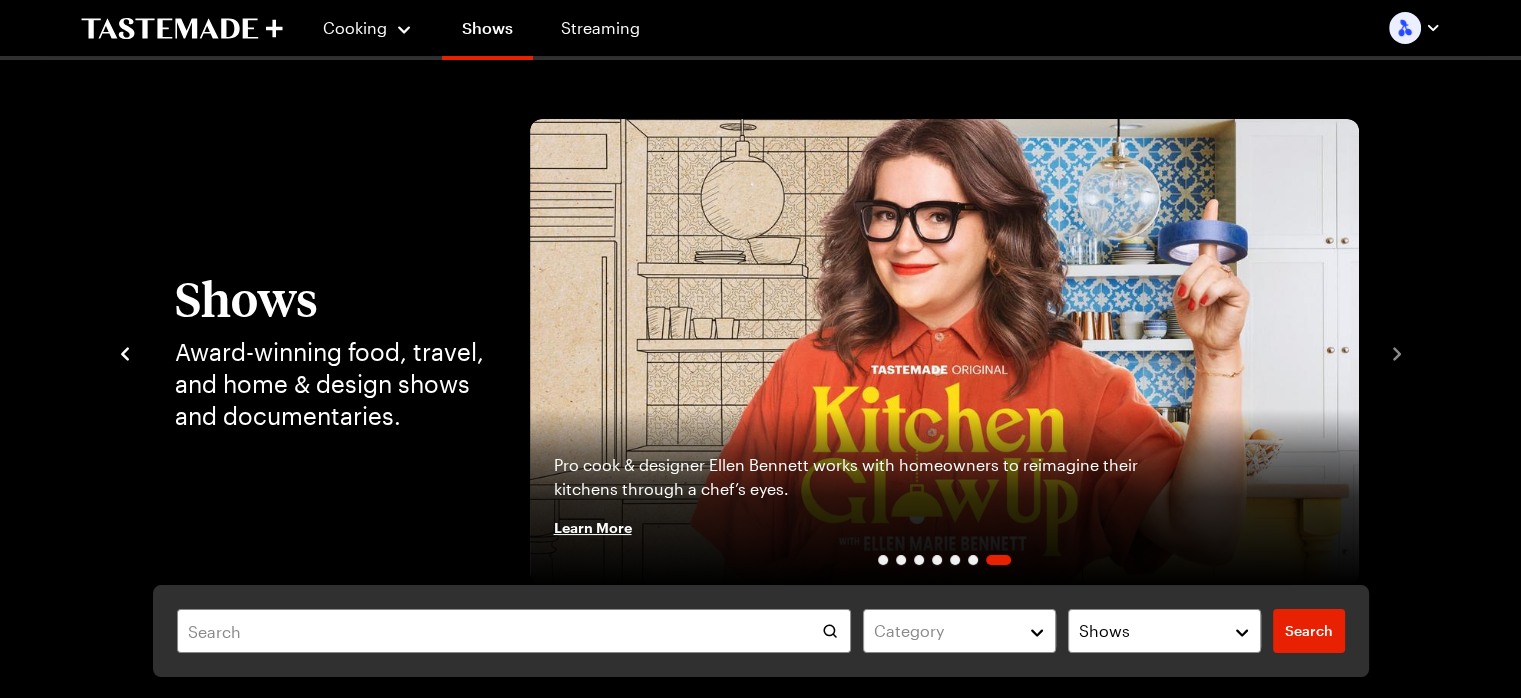 scroll, scrollTop: 0, scrollLeft: 0, axis: both 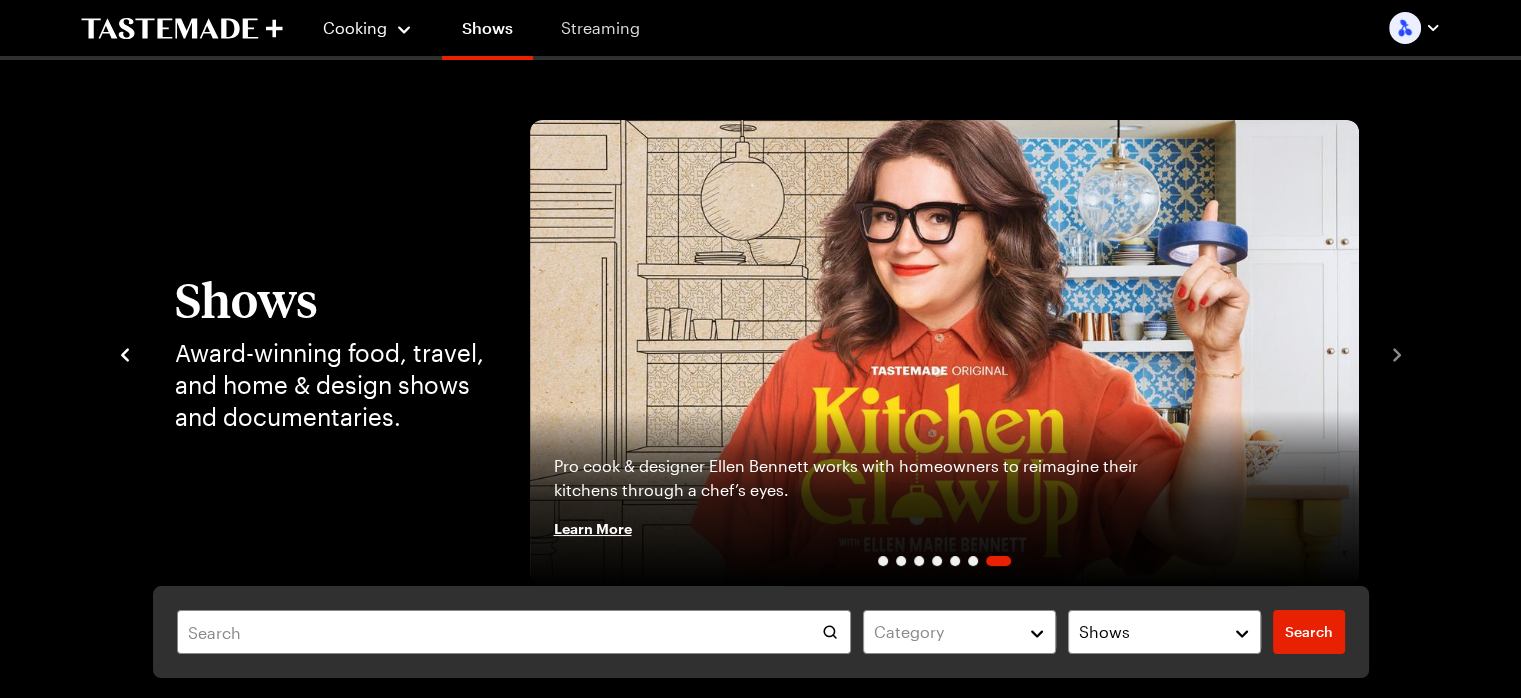 click on "Streaming" at bounding box center [600, 28] 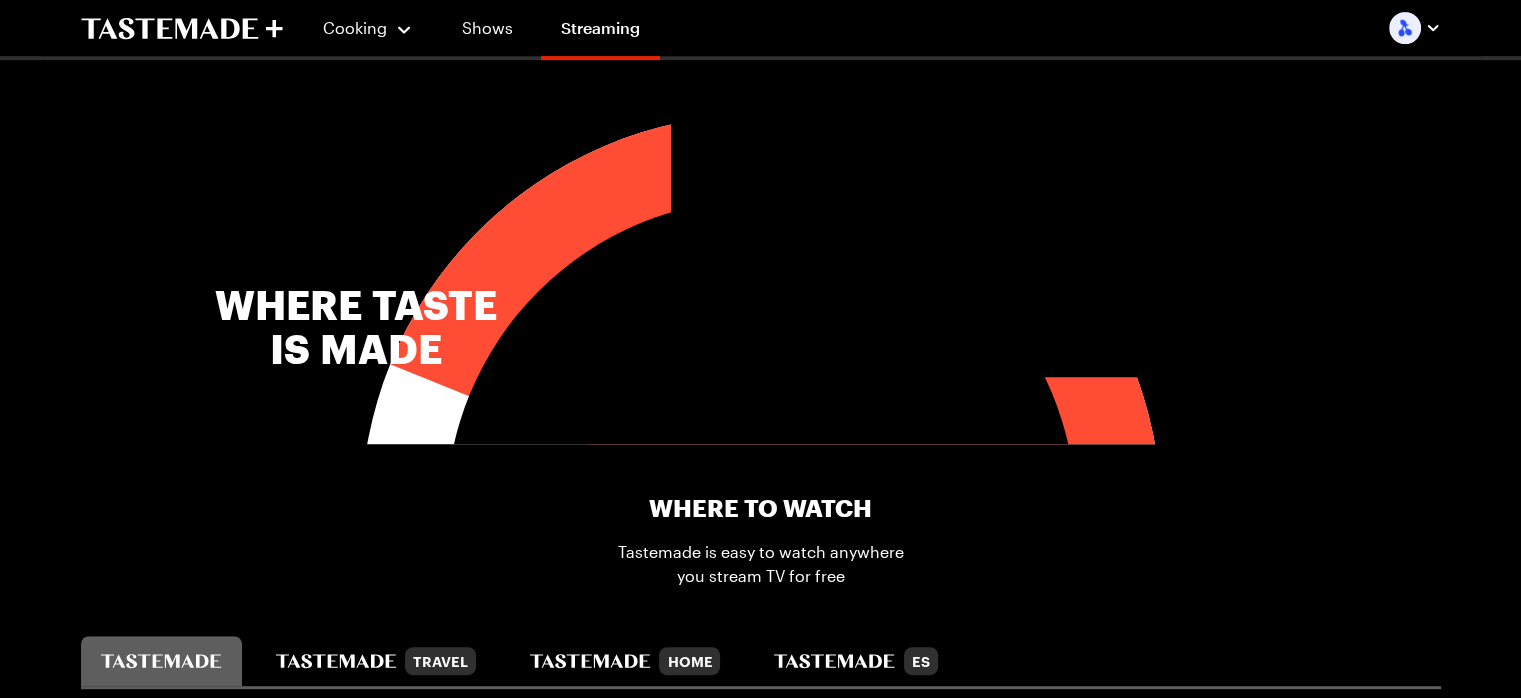 scroll, scrollTop: 300, scrollLeft: 0, axis: vertical 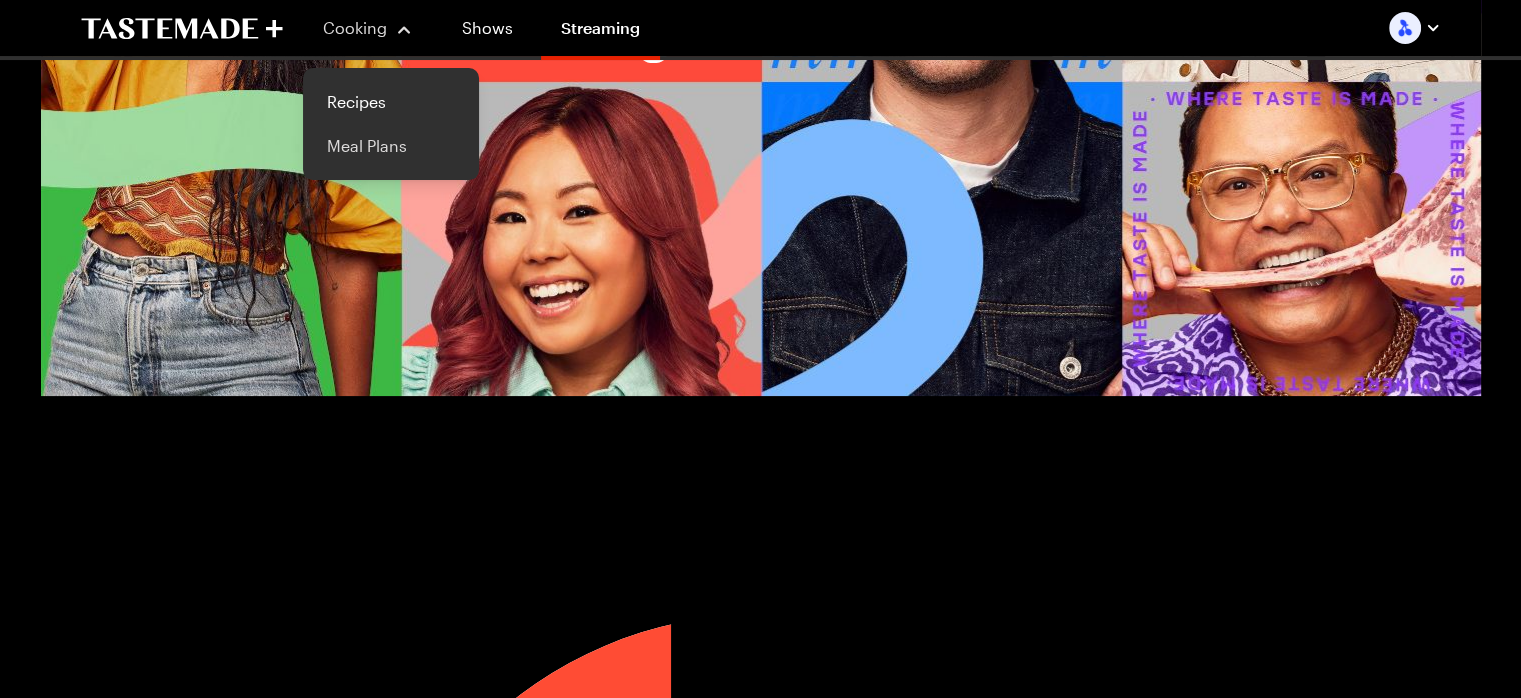 click on "Meal Plans" at bounding box center [391, 146] 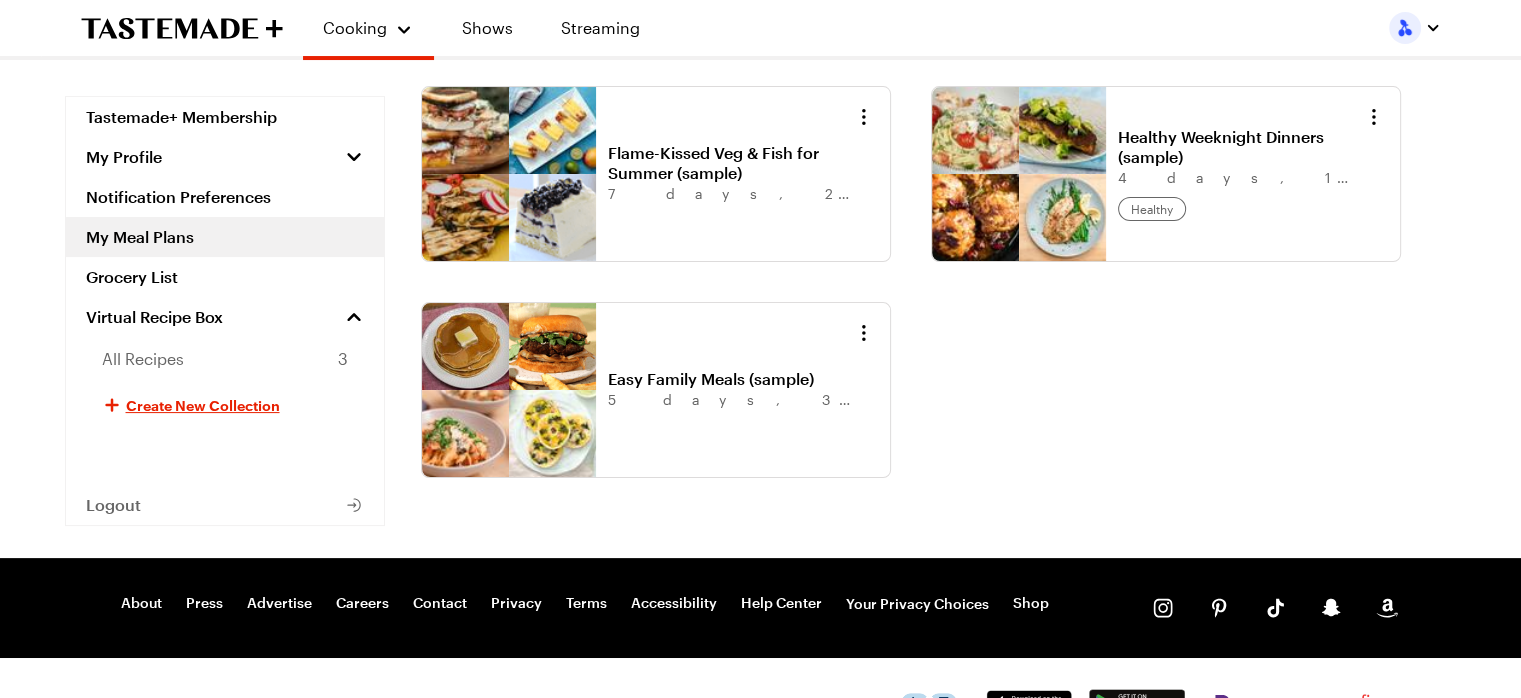 scroll, scrollTop: 300, scrollLeft: 0, axis: vertical 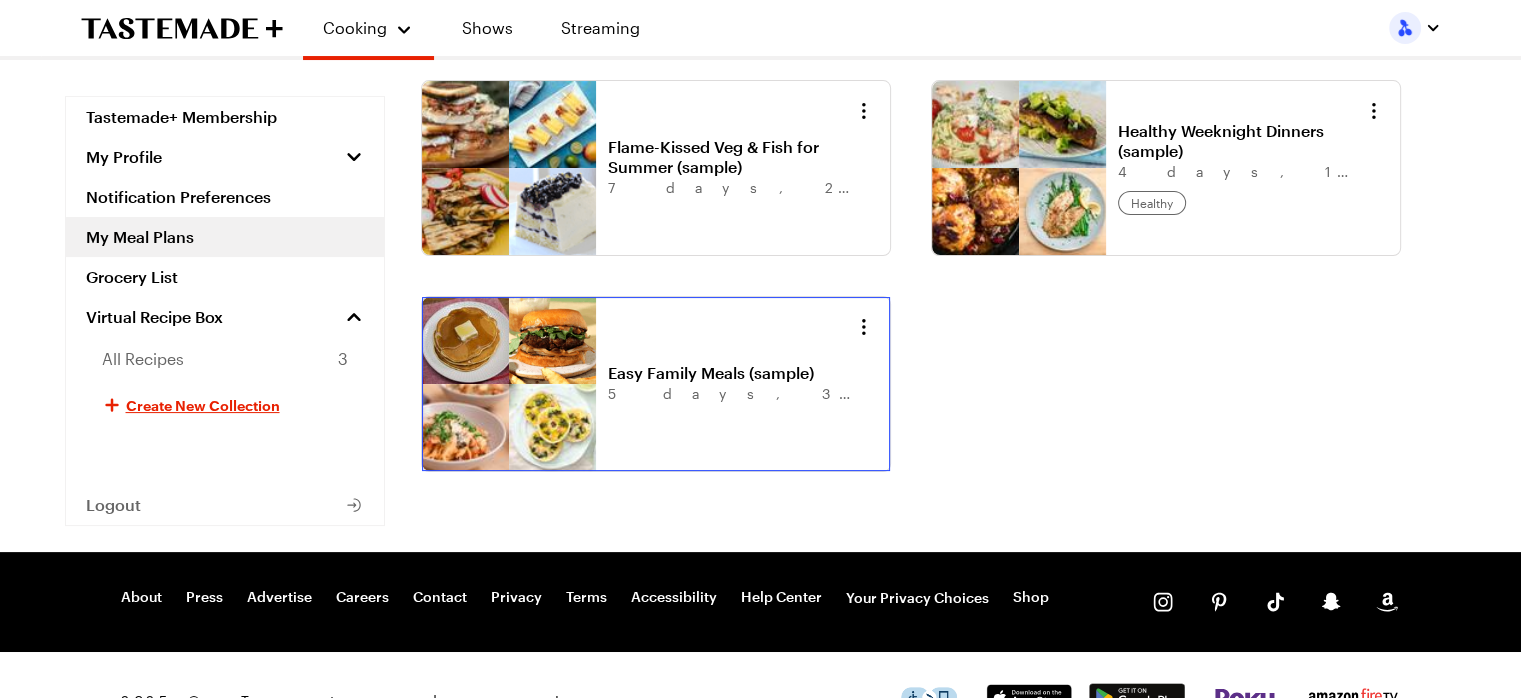 click on "Easy Family Meals (sample)" at bounding box center [732, 373] 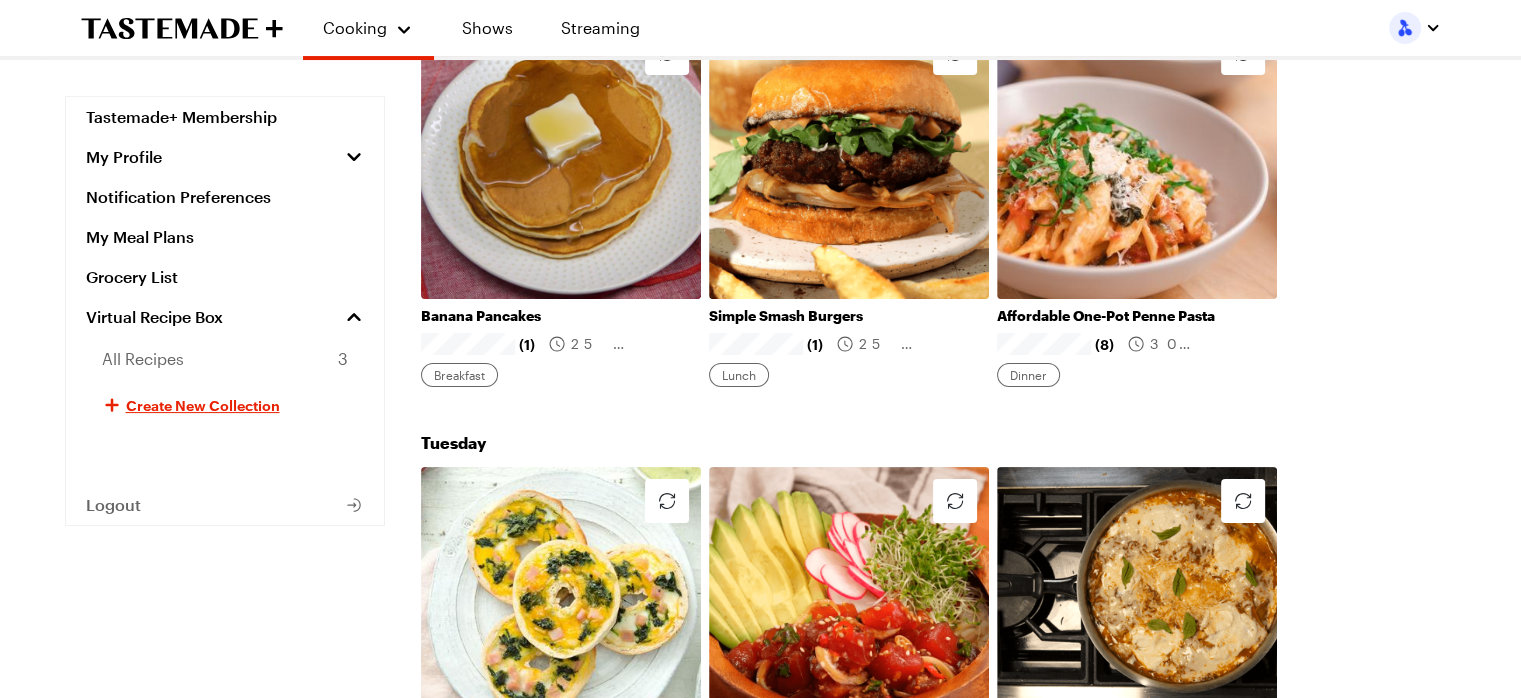 scroll, scrollTop: 300, scrollLeft: 0, axis: vertical 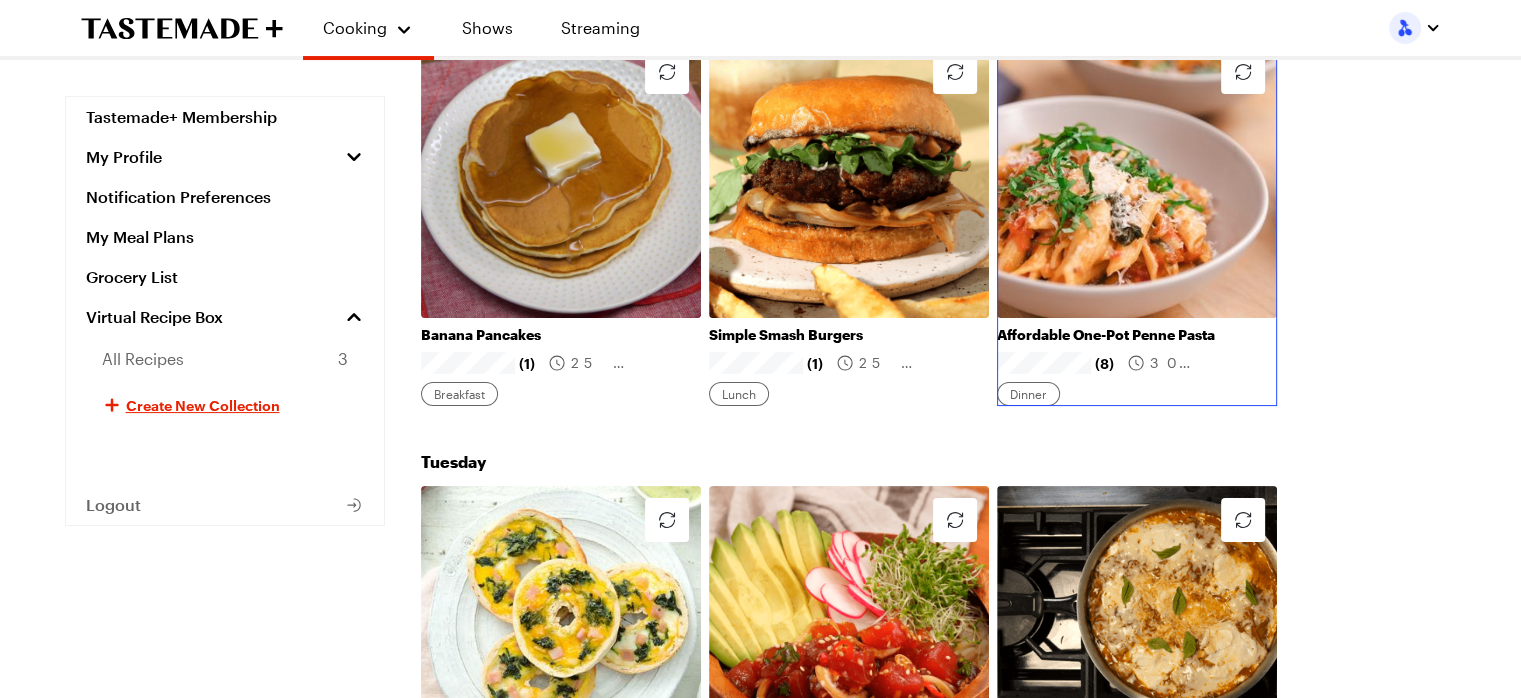 click on "Affordable One-Pot Penne Pasta" at bounding box center (1137, 335) 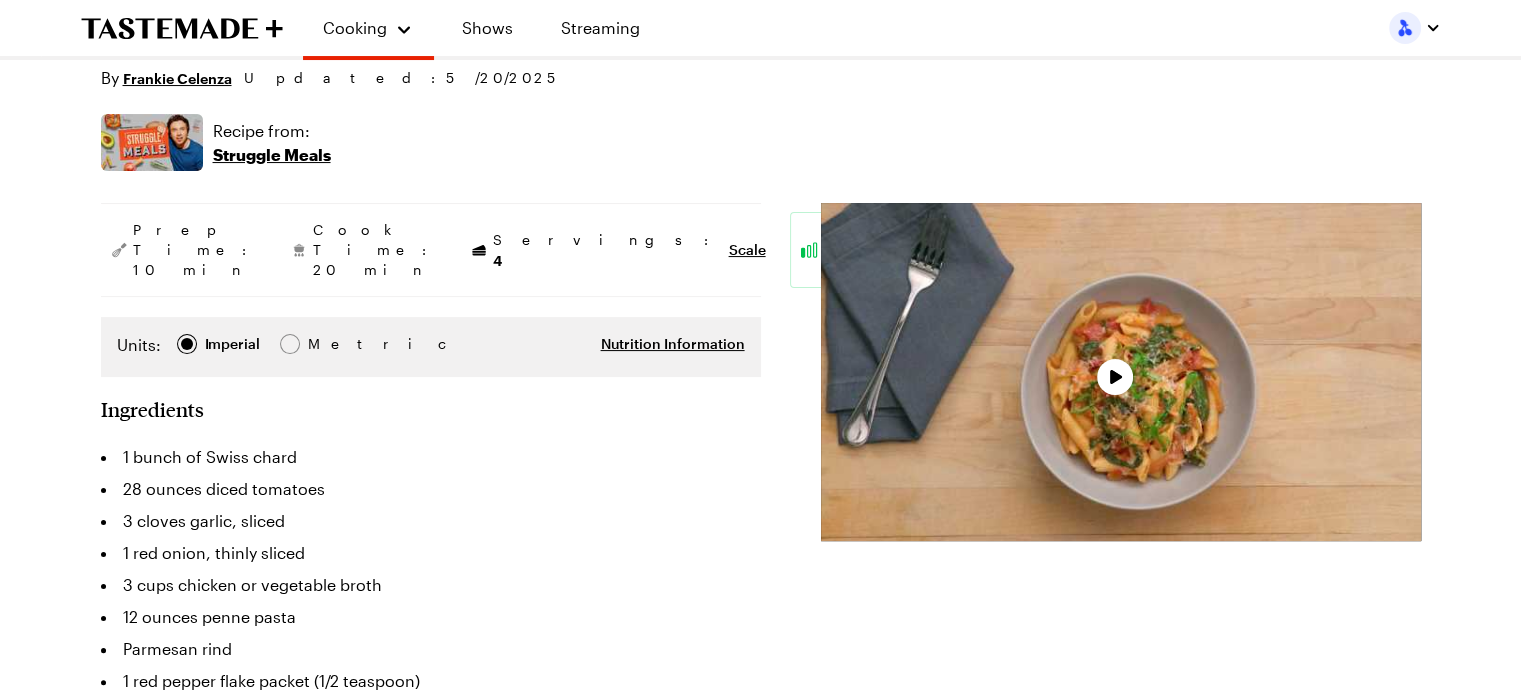 scroll, scrollTop: 0, scrollLeft: 0, axis: both 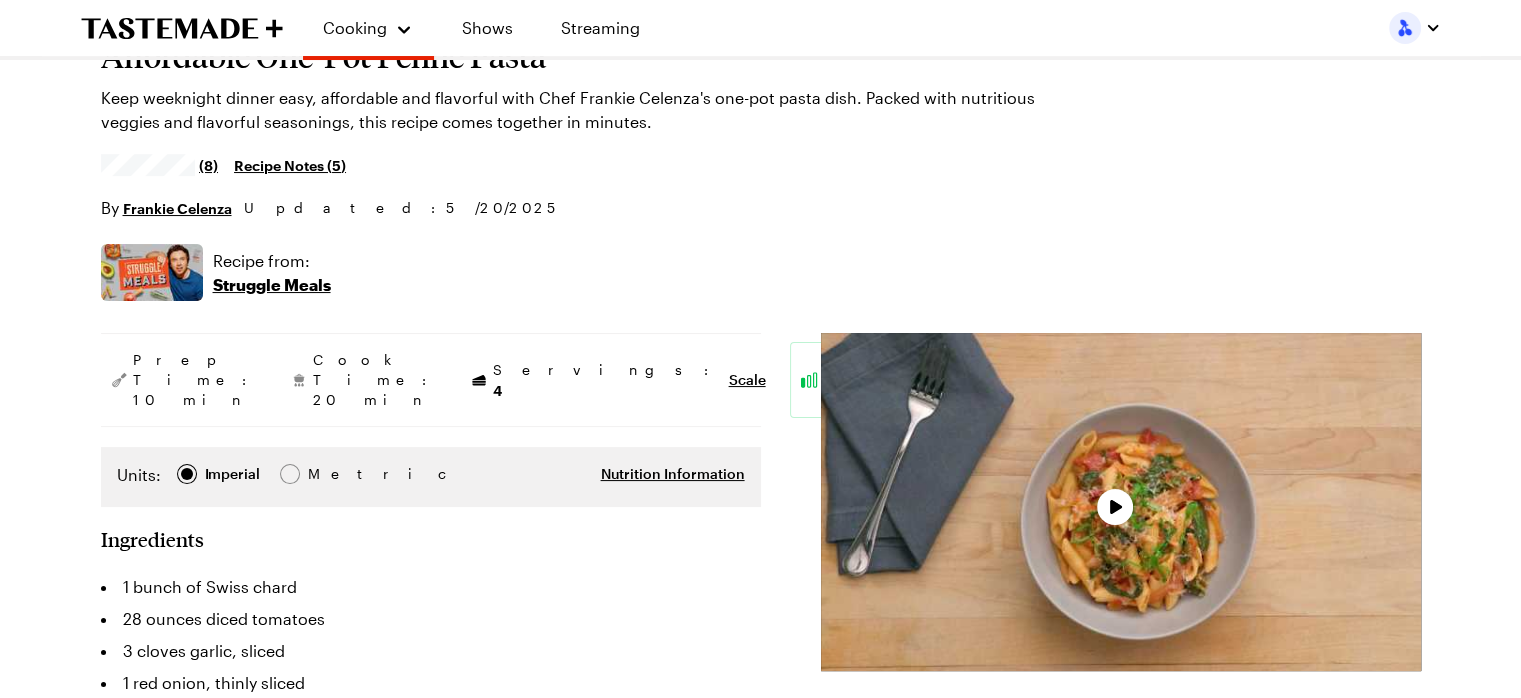 type on "x" 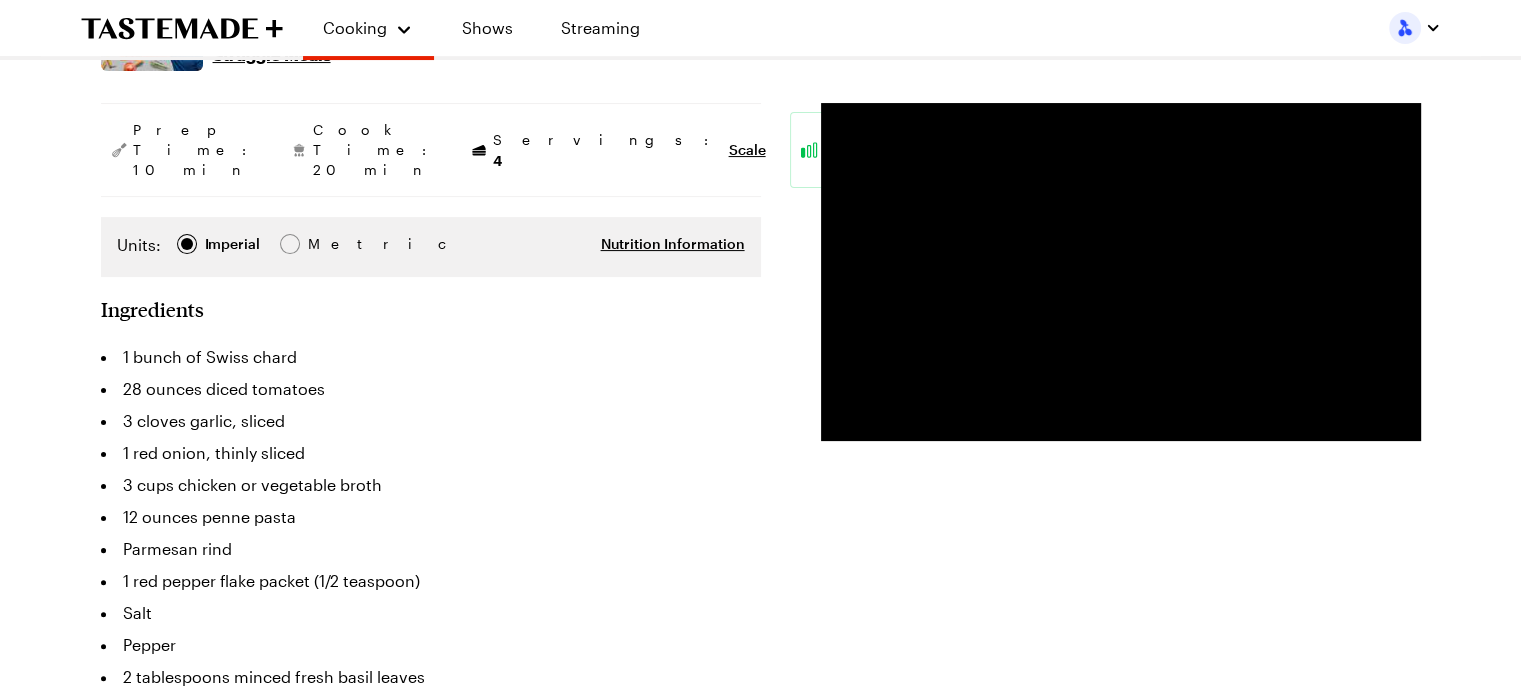 scroll, scrollTop: 0, scrollLeft: 0, axis: both 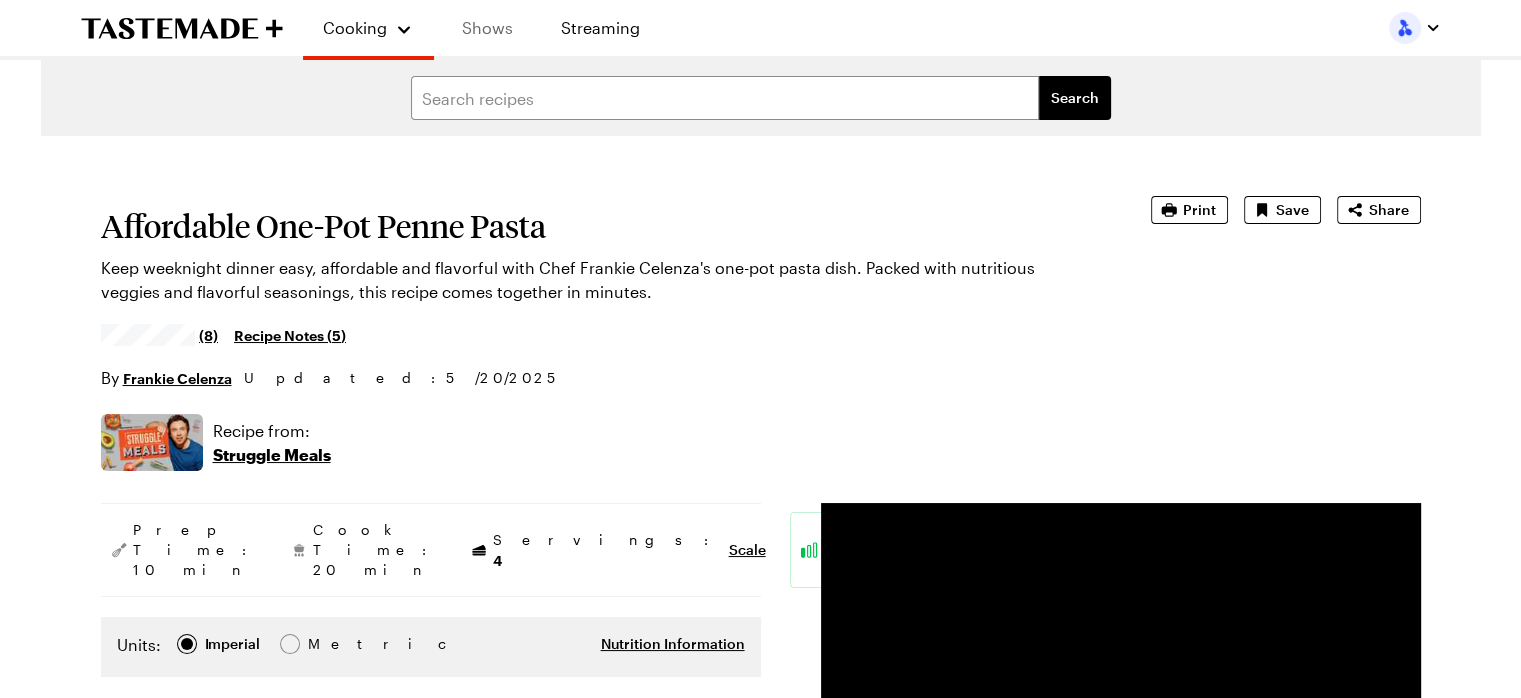 click on "Shows" at bounding box center [487, 28] 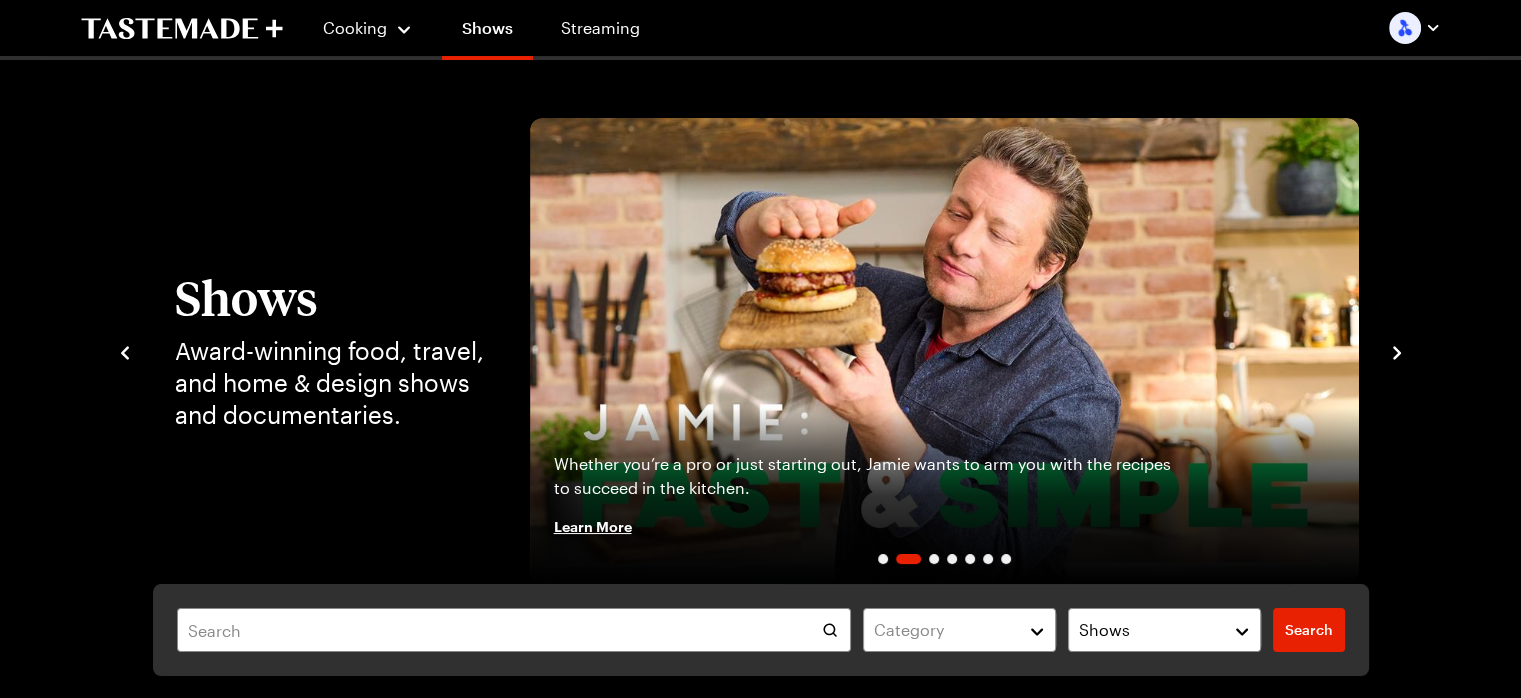 scroll, scrollTop: 0, scrollLeft: 0, axis: both 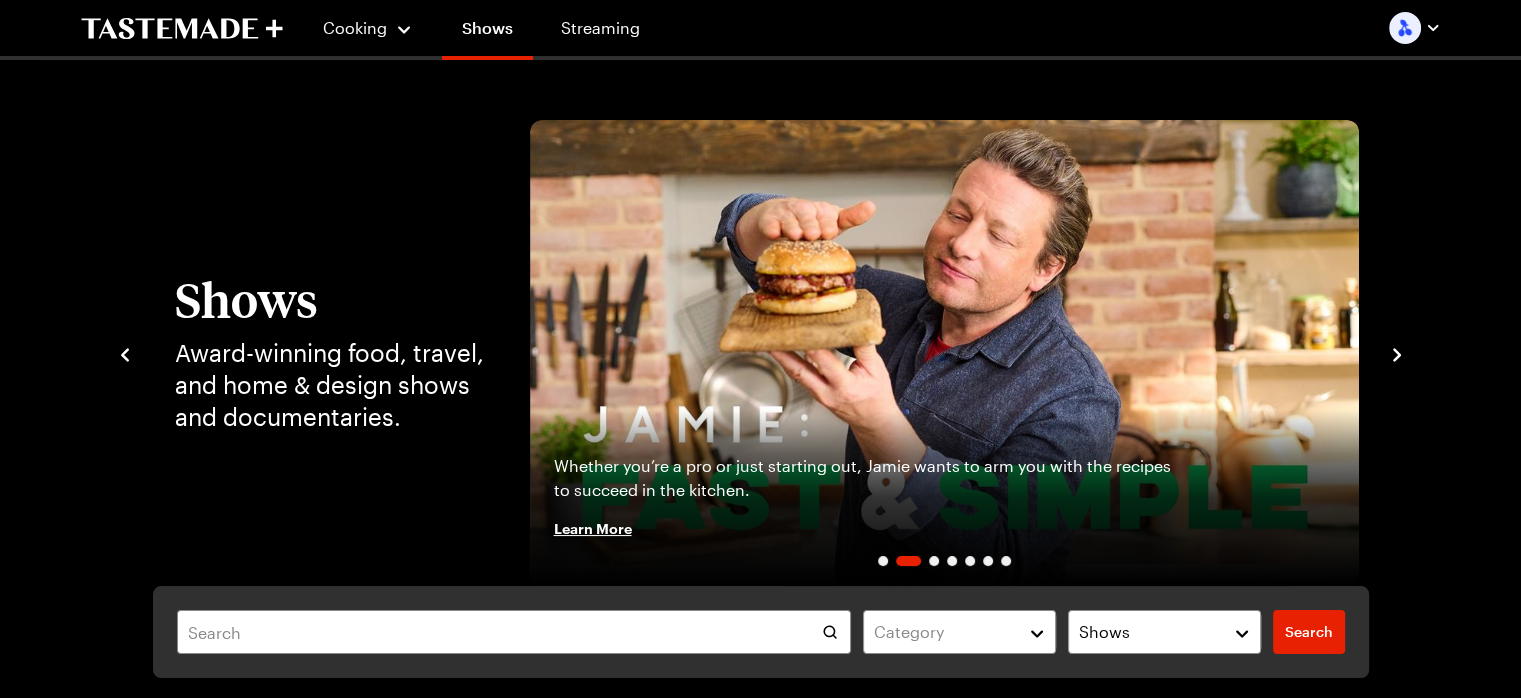 click on "Whether you’re a pro or just starting out, Jamie wants to arm you with the recipes to succeed in the kitchen." at bounding box center [866, 478] 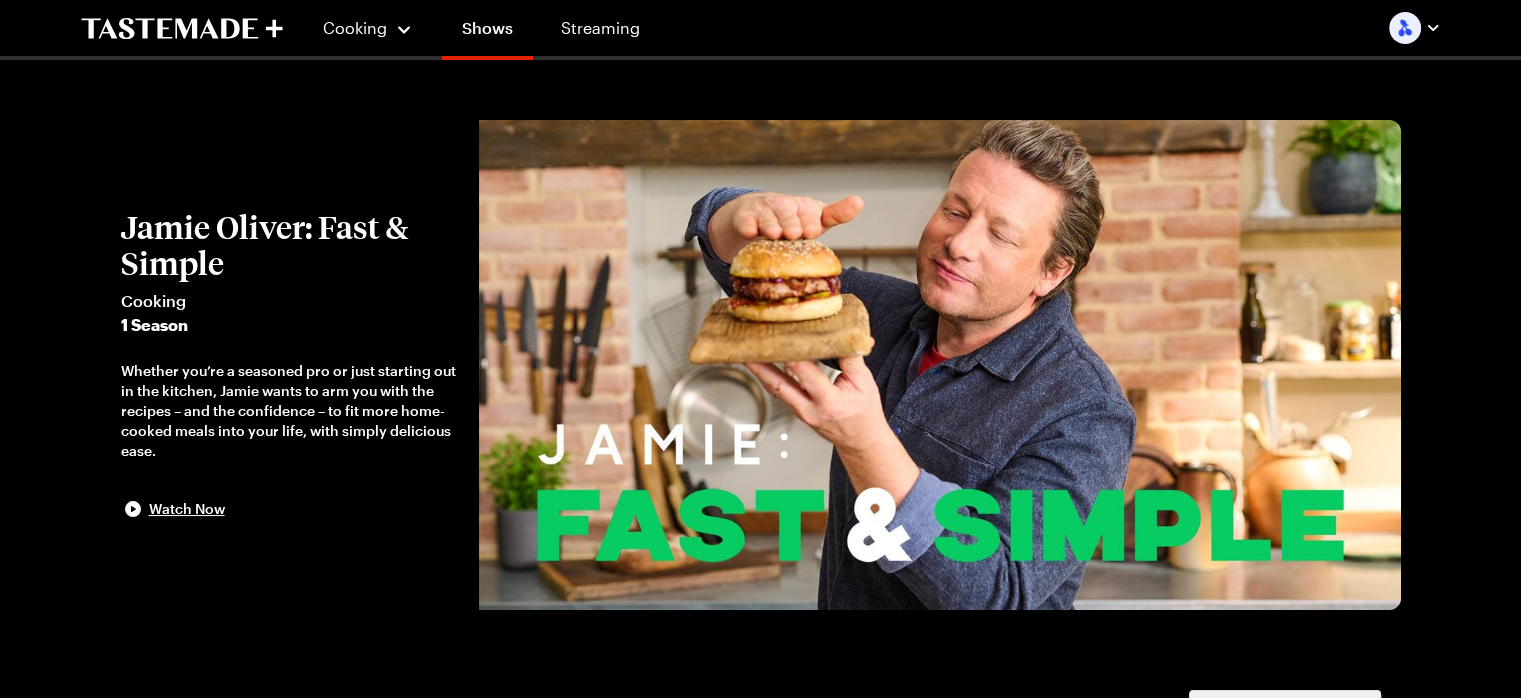 click at bounding box center (940, 365) 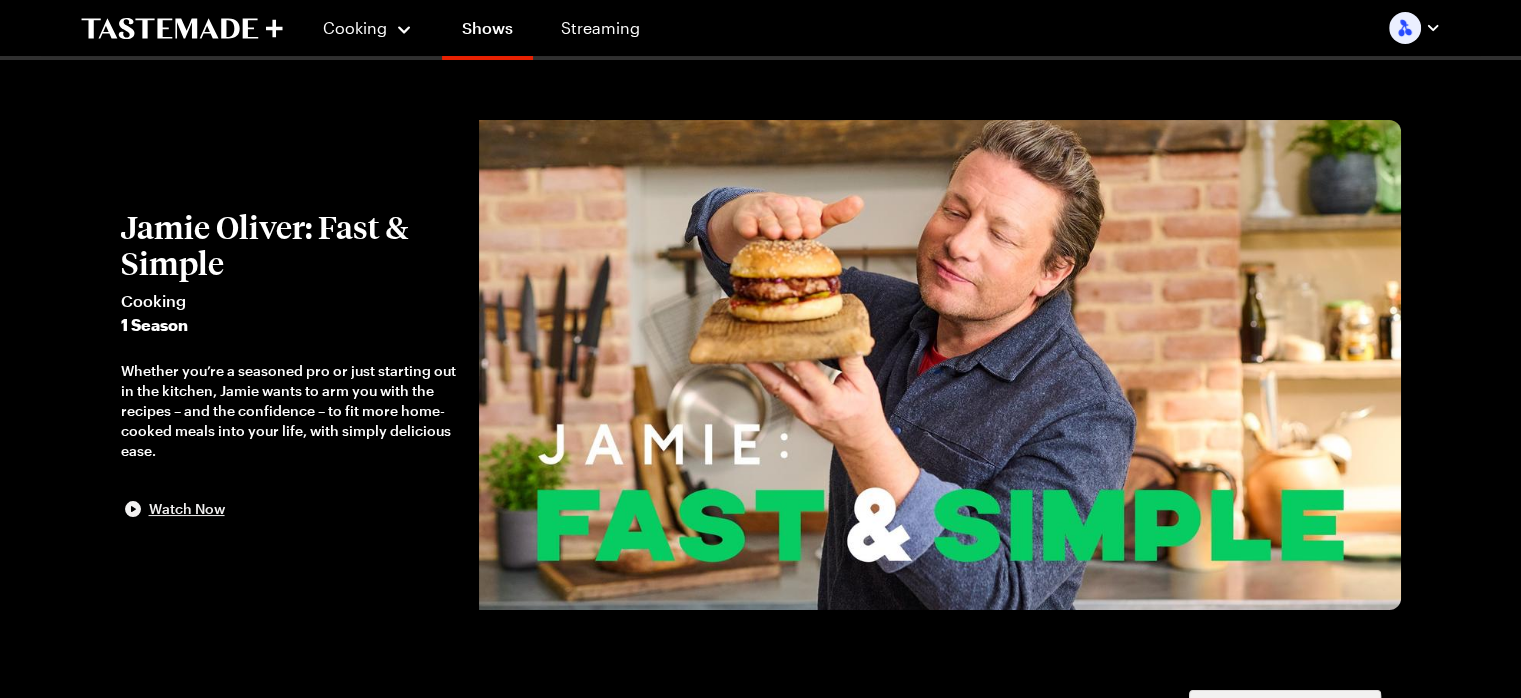 click on "Watch Now" at bounding box center (187, 509) 